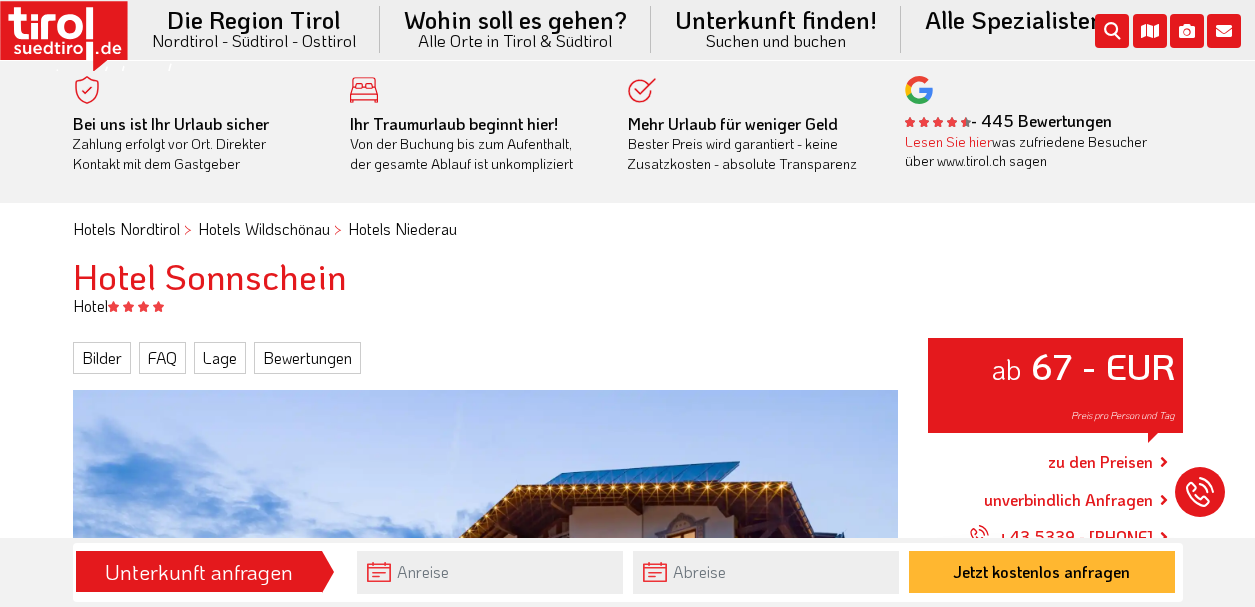 scroll, scrollTop: 0, scrollLeft: 0, axis: both 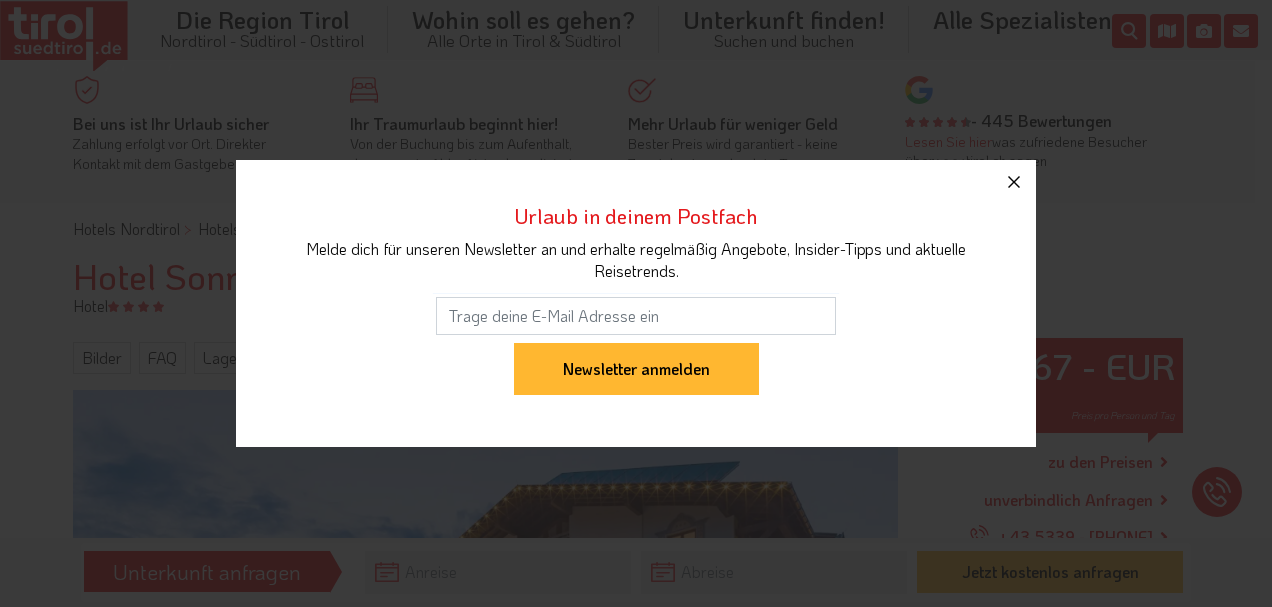 click 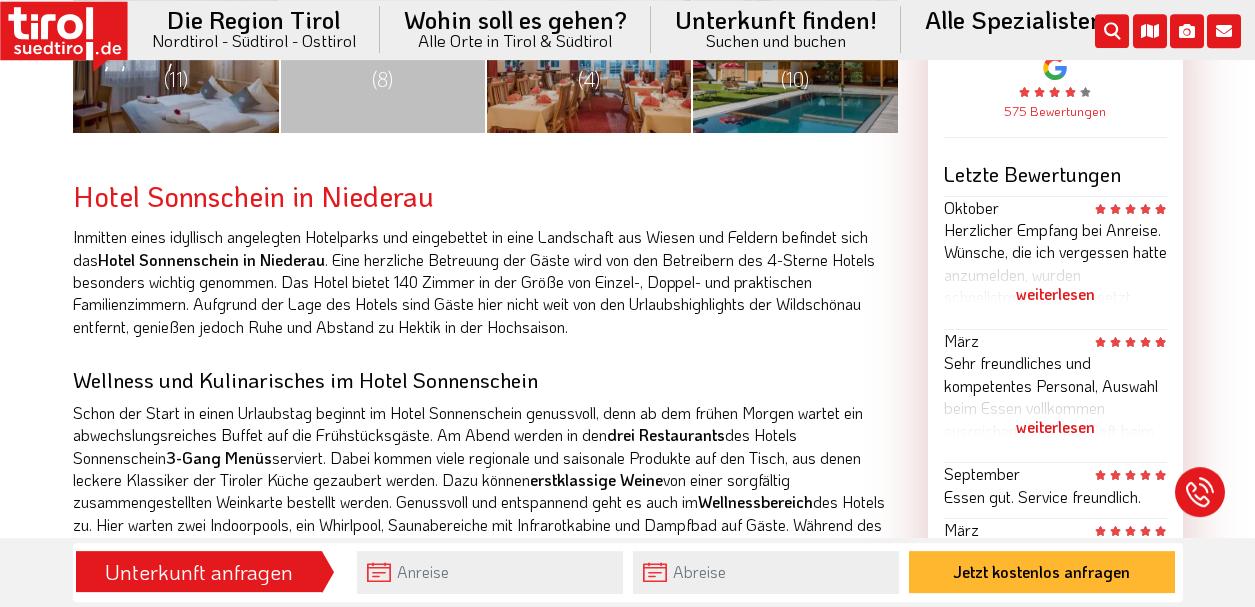scroll, scrollTop: 1017, scrollLeft: 0, axis: vertical 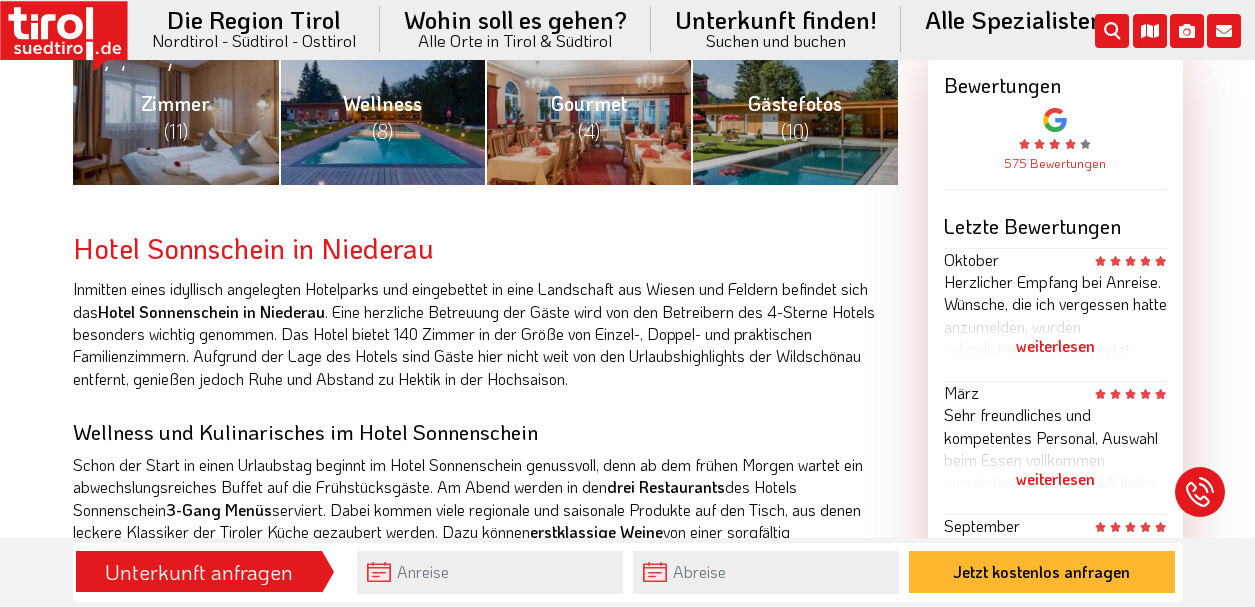 click on "weiterlesen" at bounding box center (1055, 346) 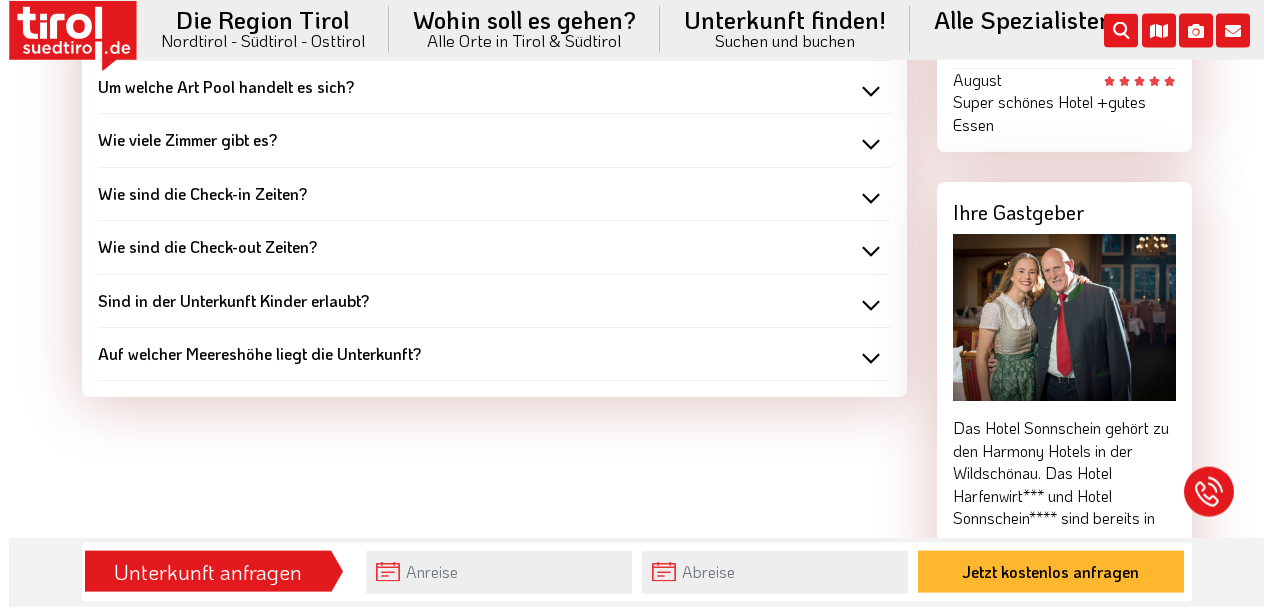scroll, scrollTop: 2139, scrollLeft: 0, axis: vertical 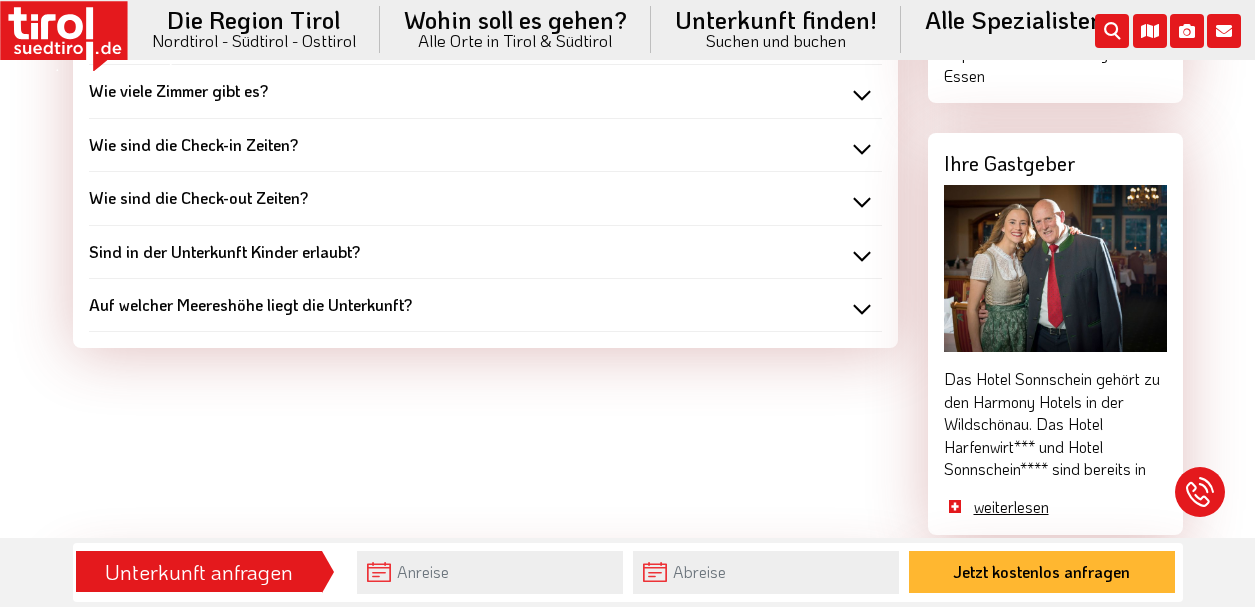 click on "weiterlesen" at bounding box center (1070, 507) 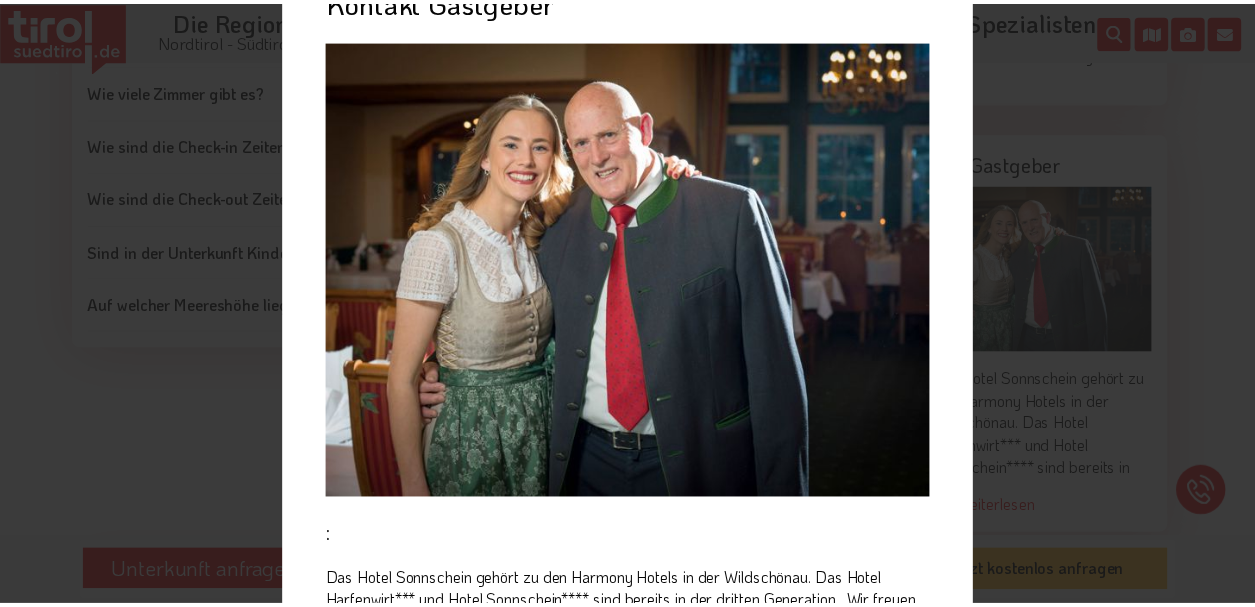 scroll, scrollTop: 0, scrollLeft: 0, axis: both 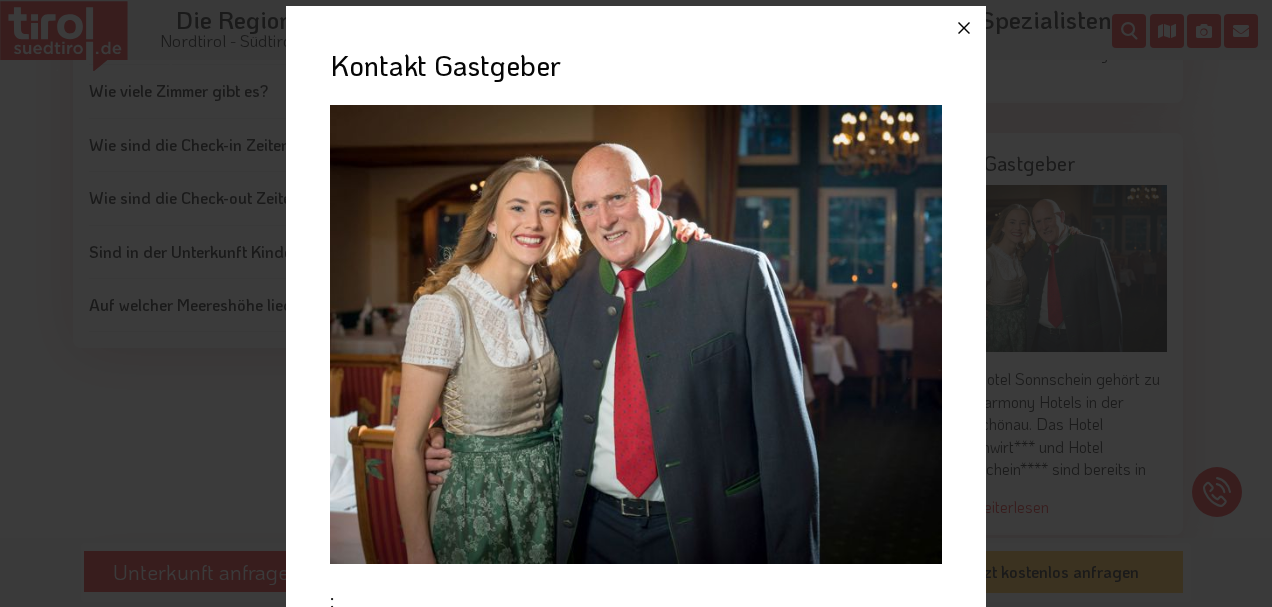 click 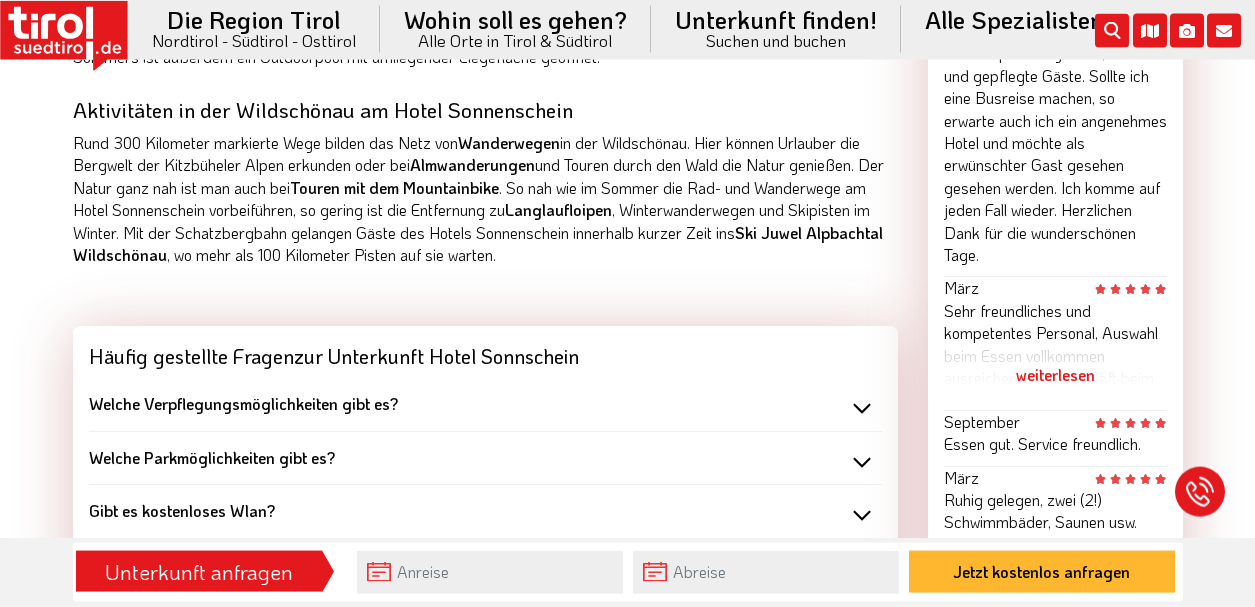 scroll, scrollTop: 1527, scrollLeft: 0, axis: vertical 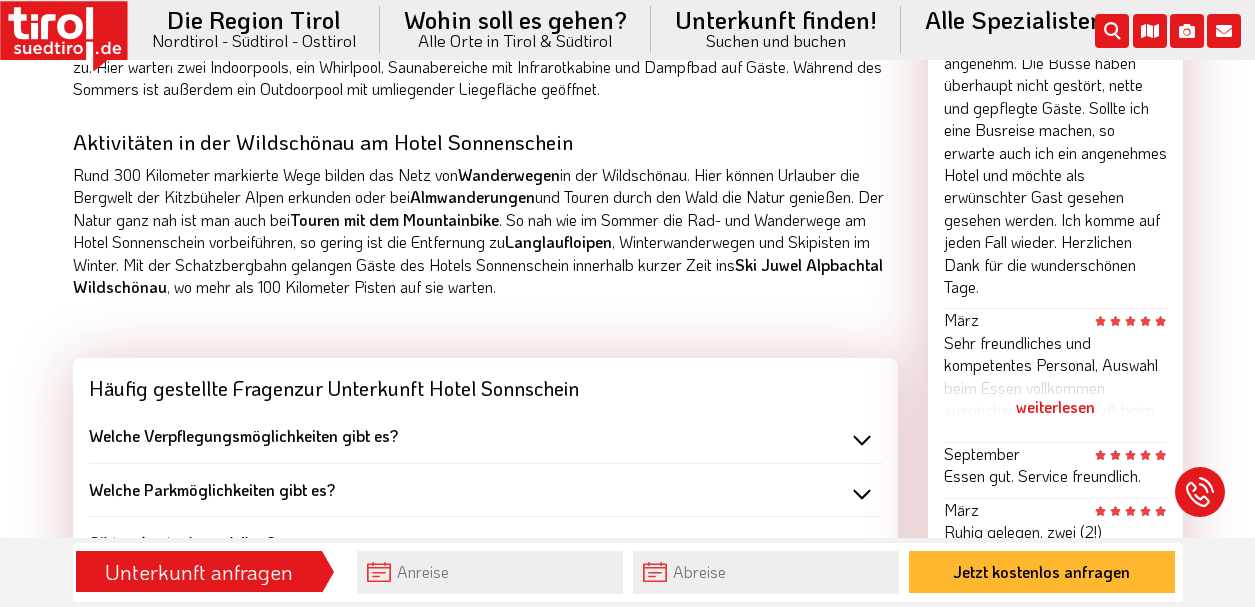 click on "Welche Verpflegungsmöglichkeiten gibt es?" at bounding box center [485, 436] 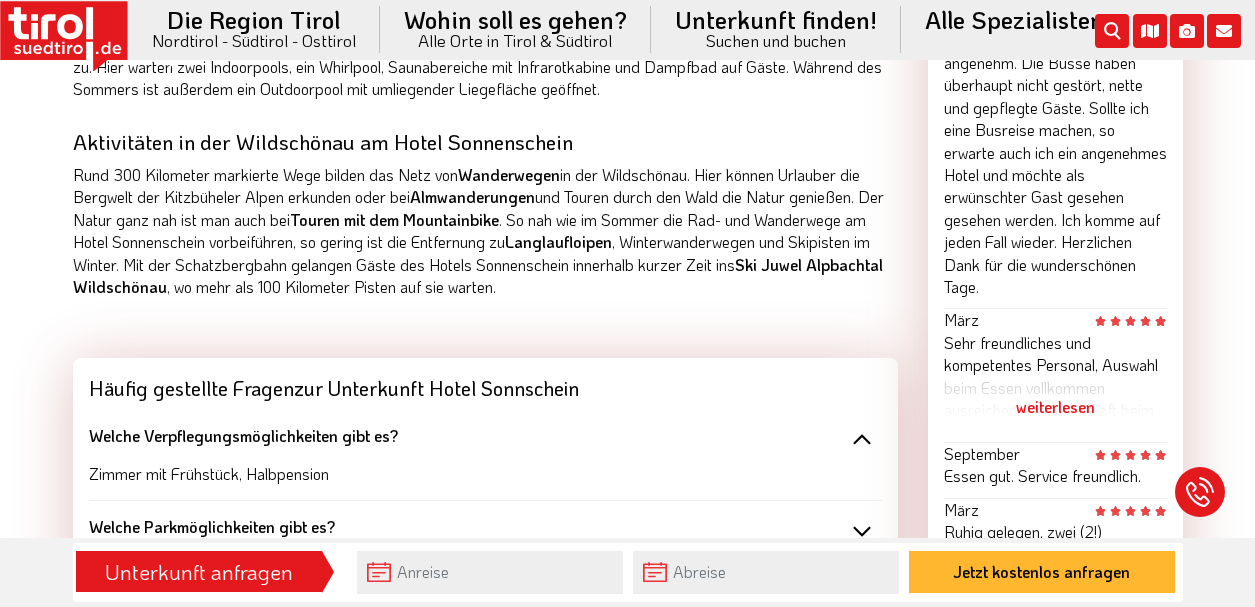 click on "Welche Parkmöglichkeiten gibt es?" at bounding box center [485, 527] 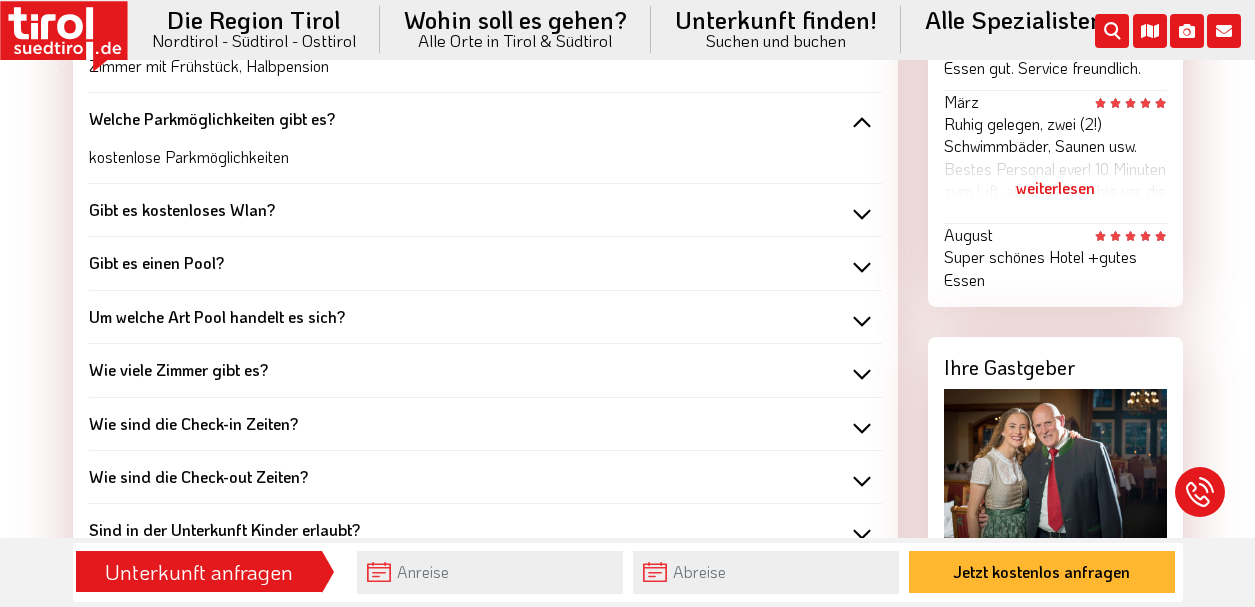 scroll, scrollTop: 1833, scrollLeft: 0, axis: vertical 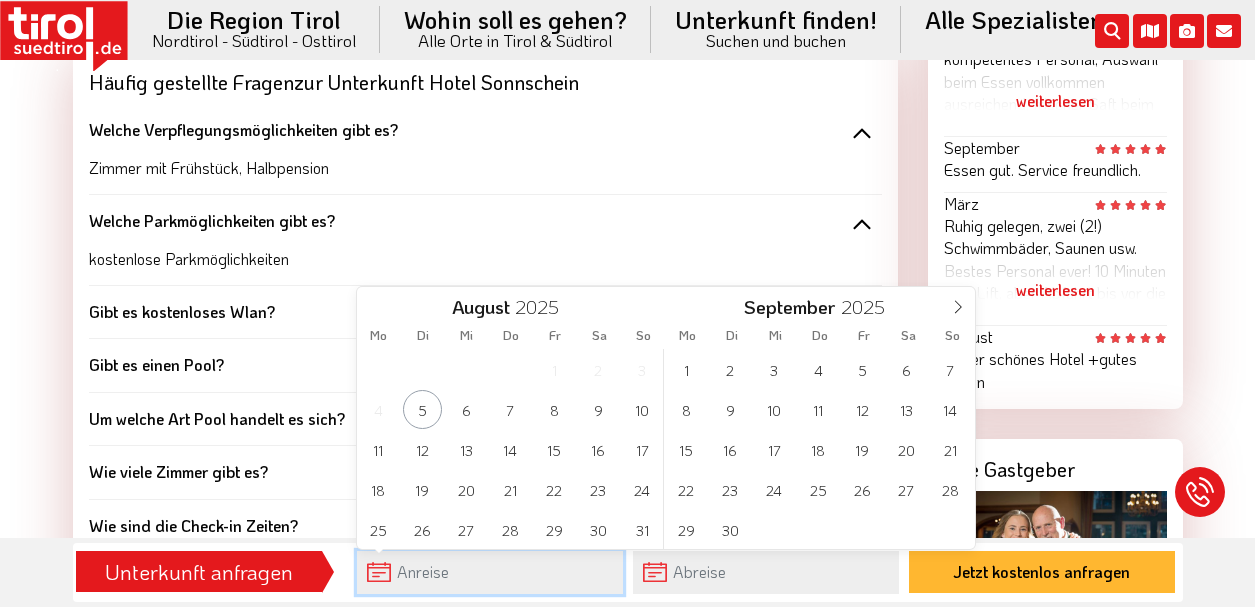 click at bounding box center (490, 572) 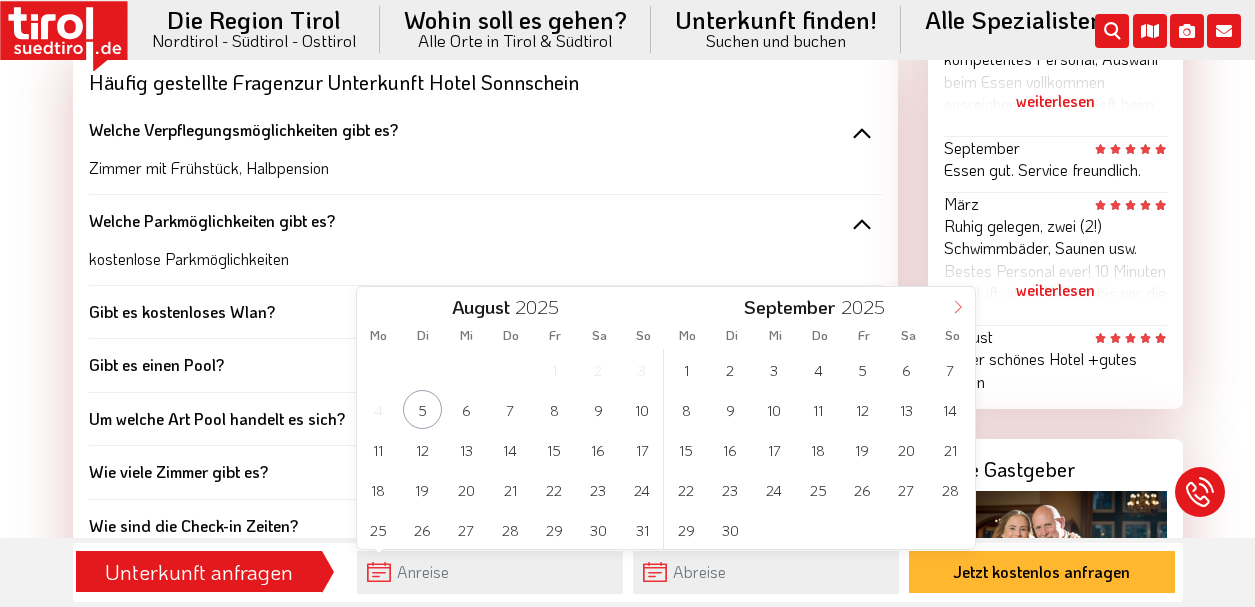click 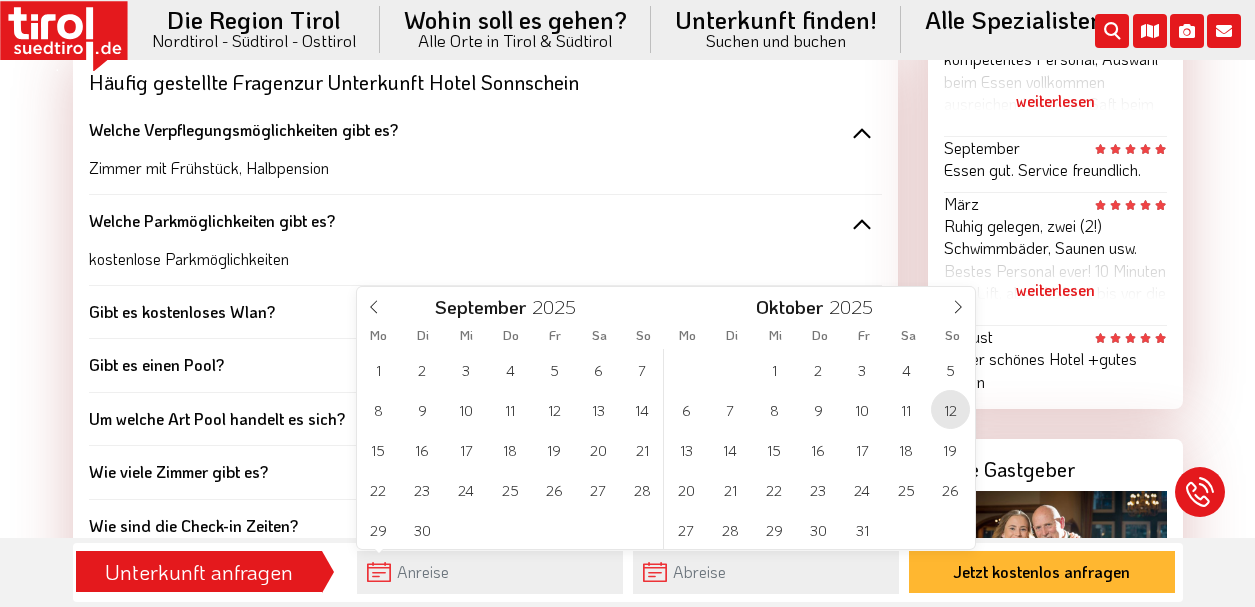 click on "12" at bounding box center (950, 409) 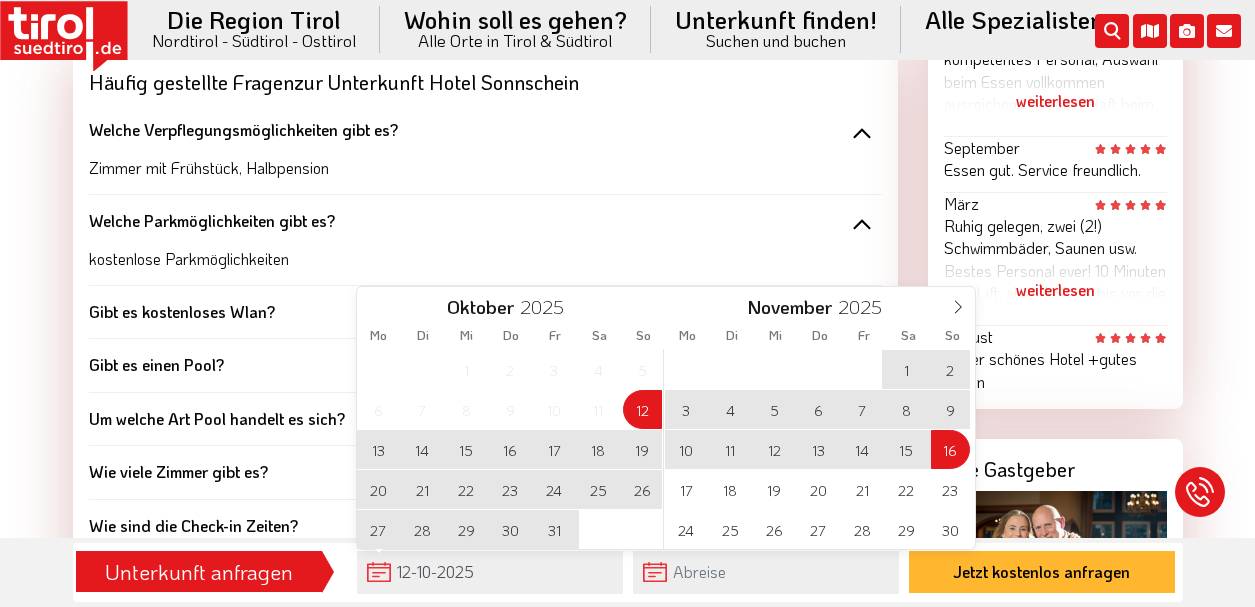 click on "16" at bounding box center [950, 449] 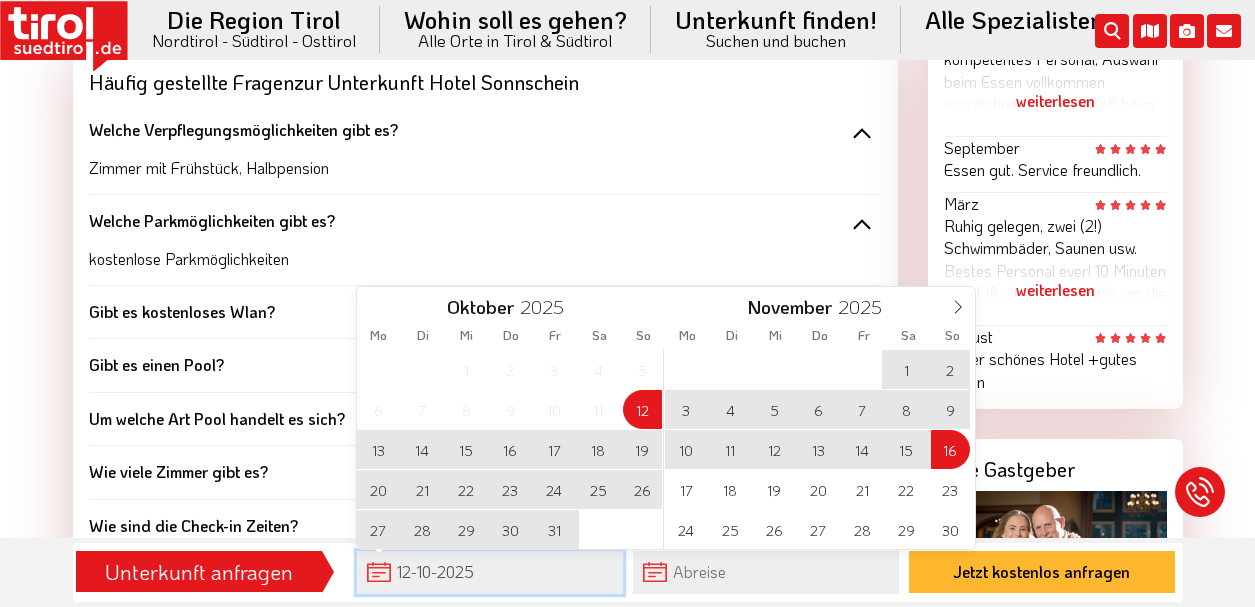 type on "12-10-2025" 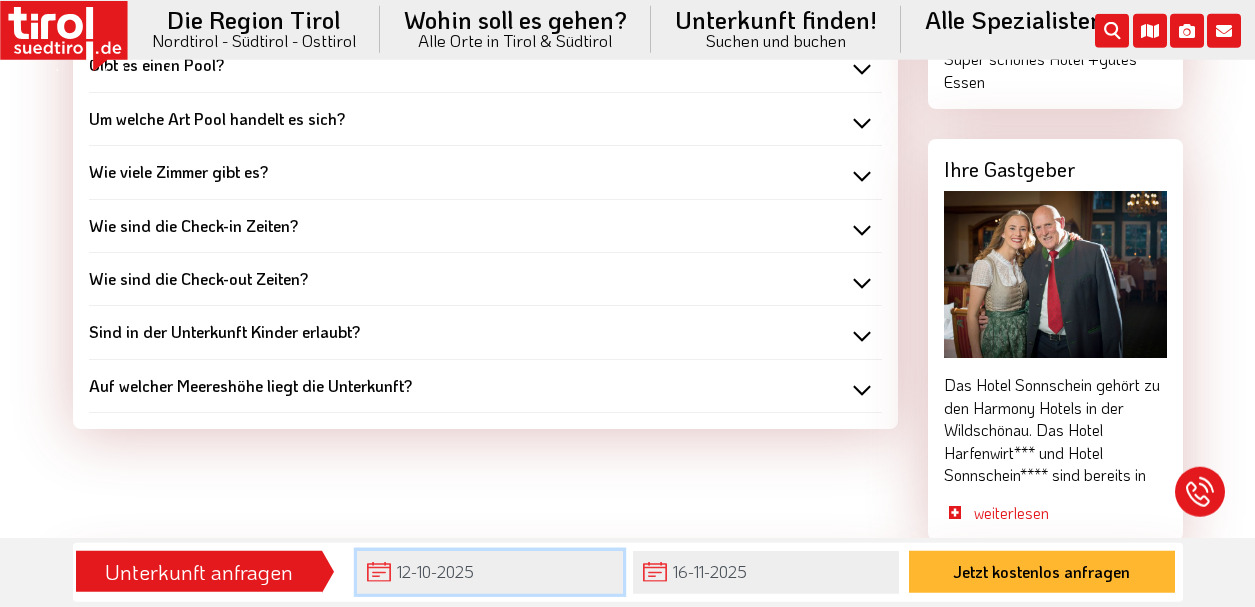 scroll, scrollTop: 2139, scrollLeft: 0, axis: vertical 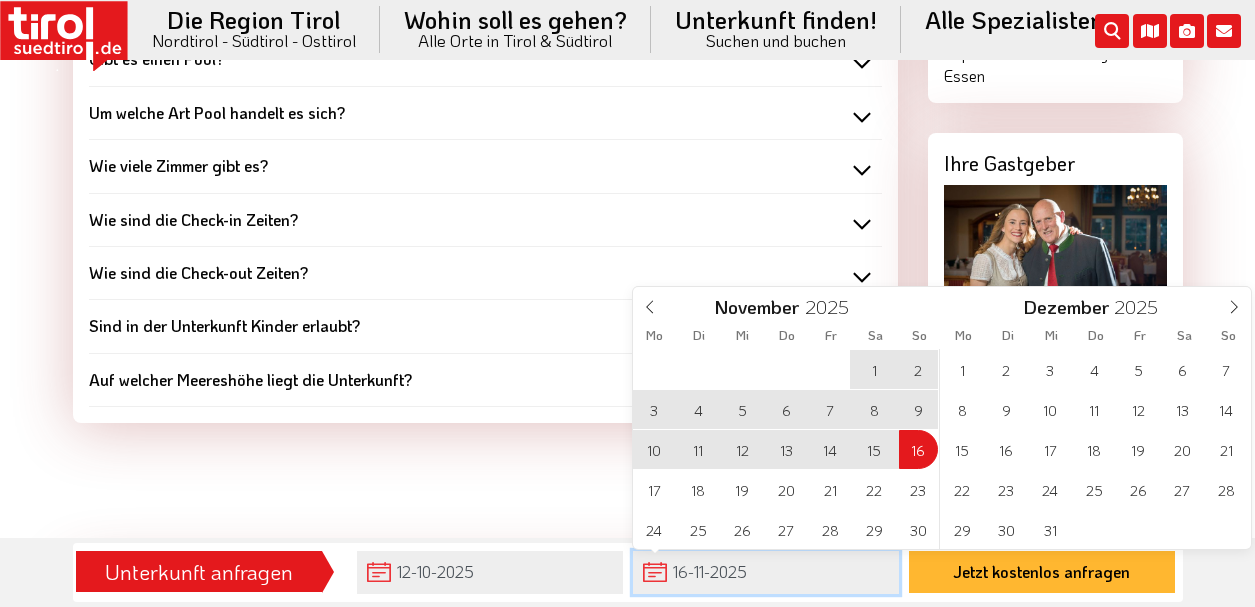 click on "16-11-2025" at bounding box center [766, 572] 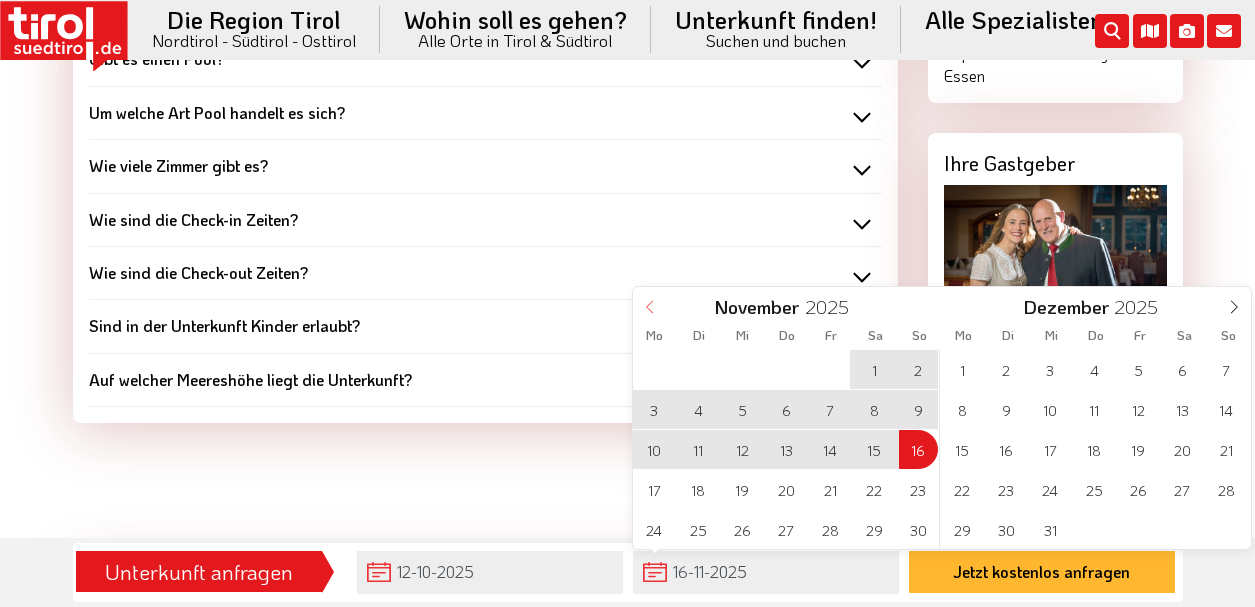 click 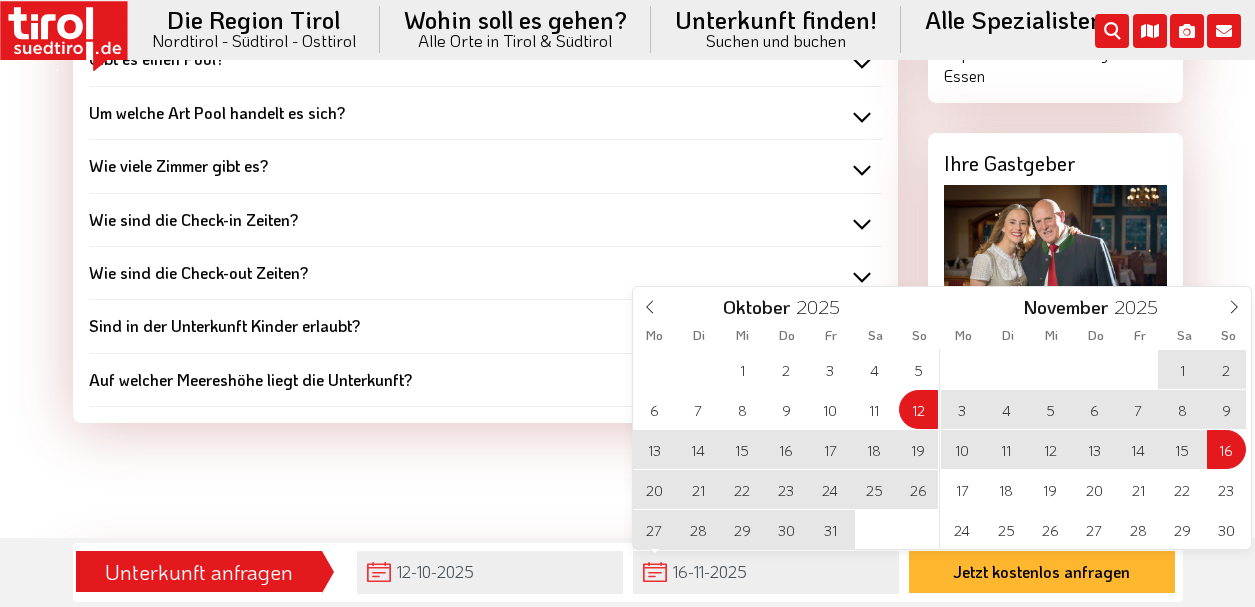 click on "19" at bounding box center (918, 449) 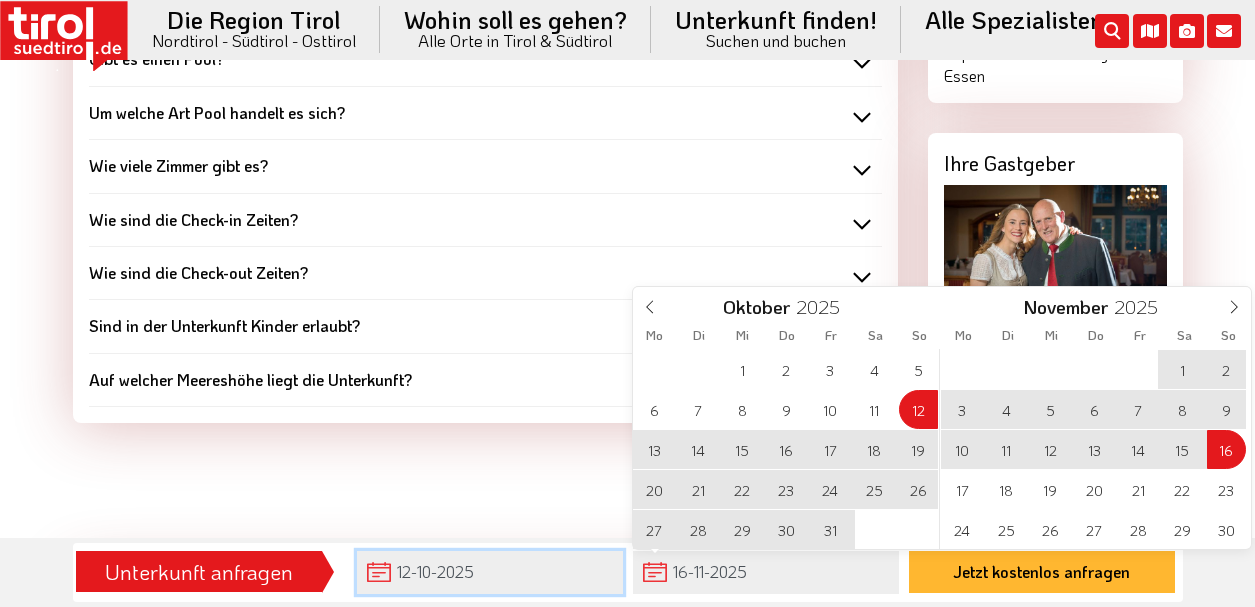 type on "12-10-2025" 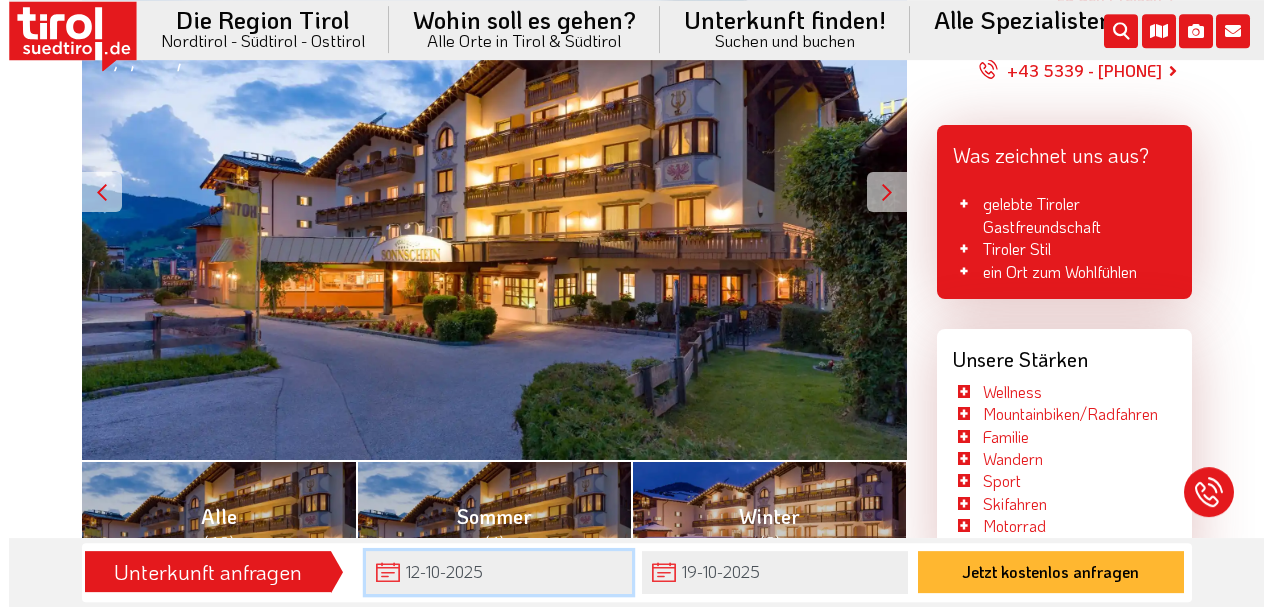 scroll, scrollTop: 405, scrollLeft: 0, axis: vertical 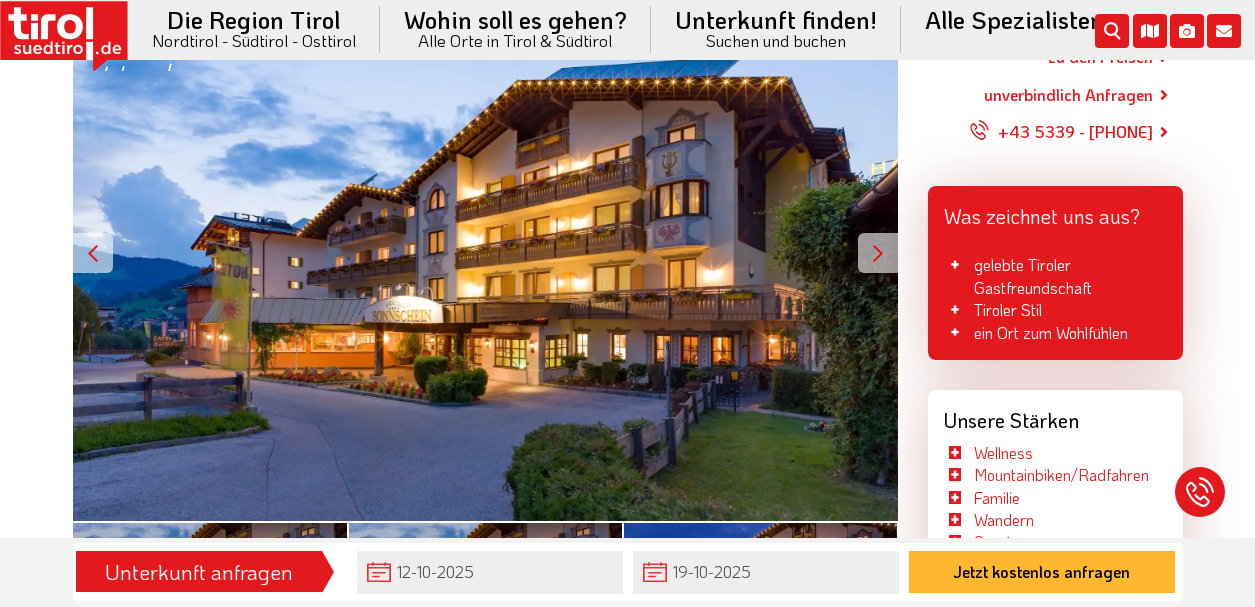 click on "ab   67 - EUR   Preis pro Person und Tag" at bounding box center [485, 253] 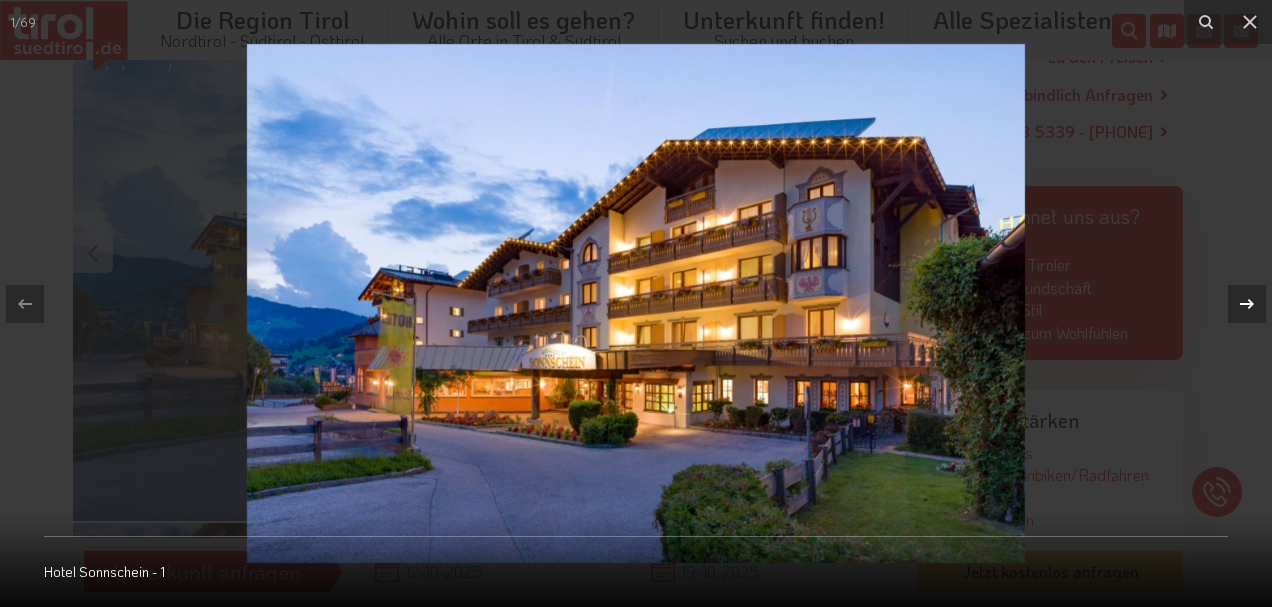 click 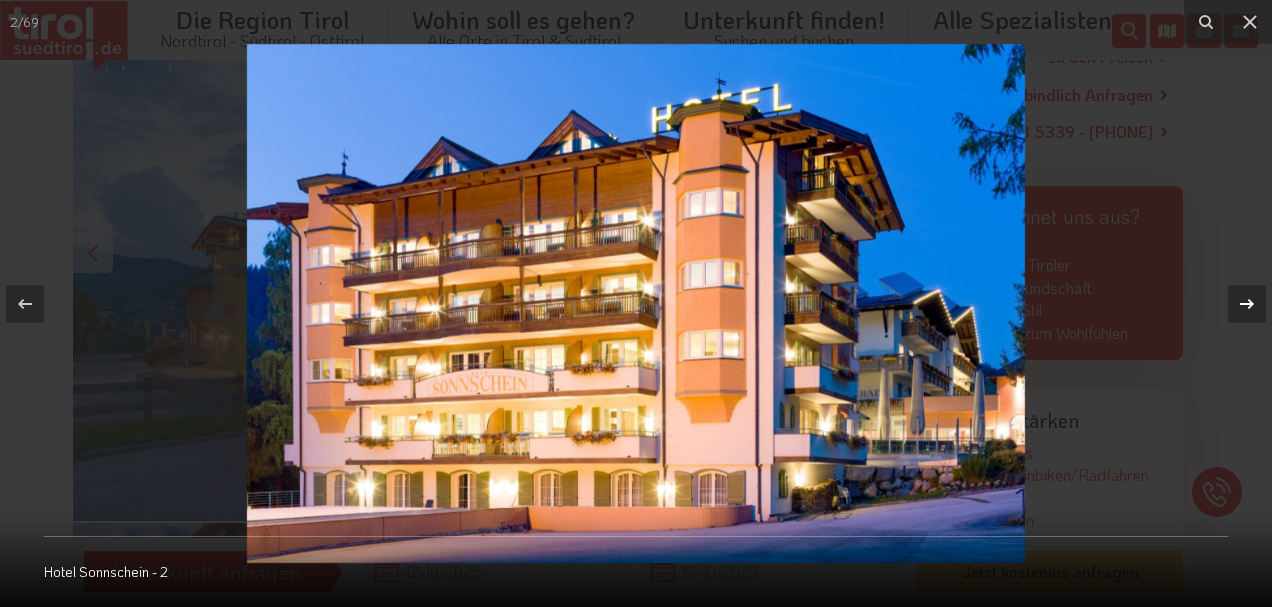 click on "2  /  69 Hotel Sonnschein - 2" at bounding box center [636, 303] 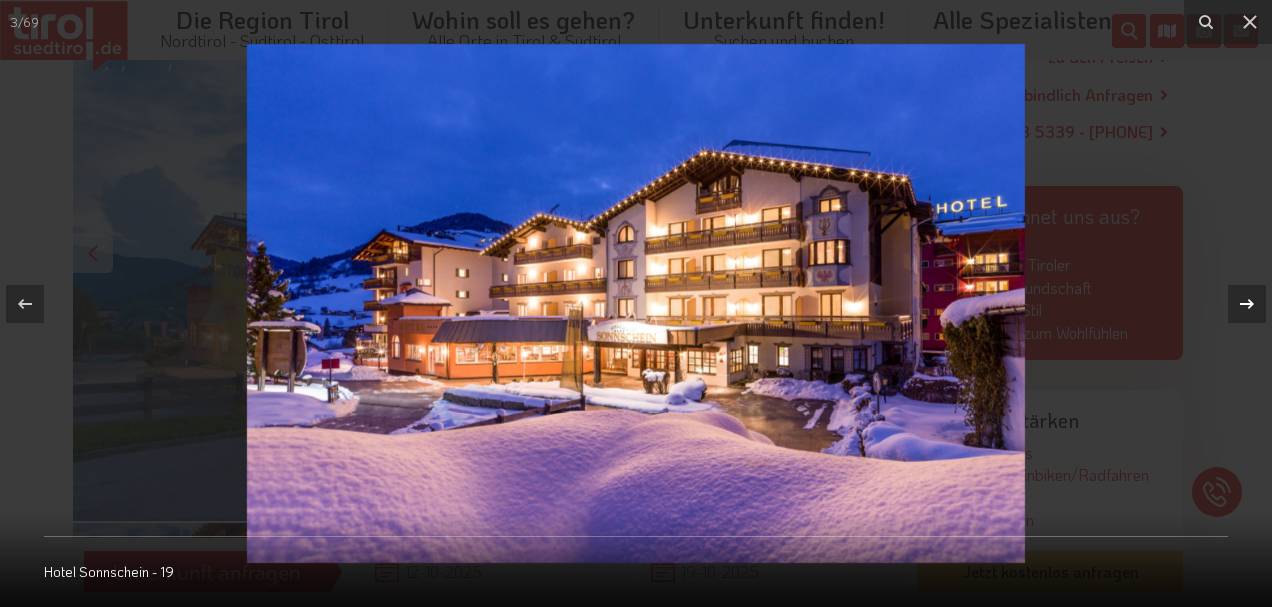click 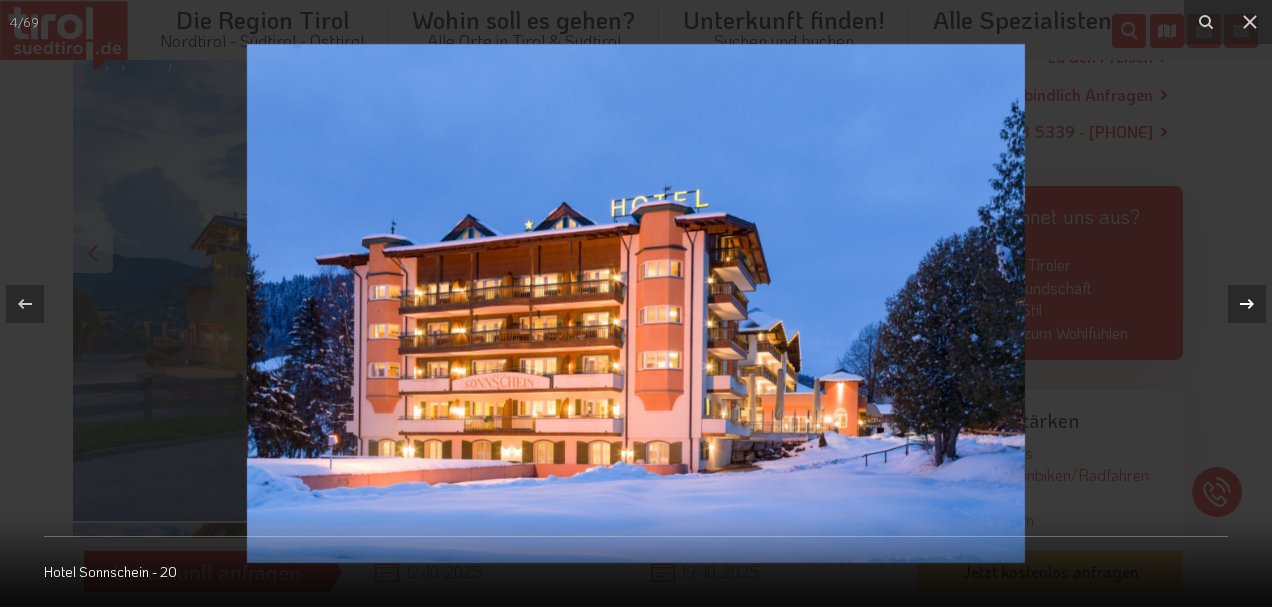click 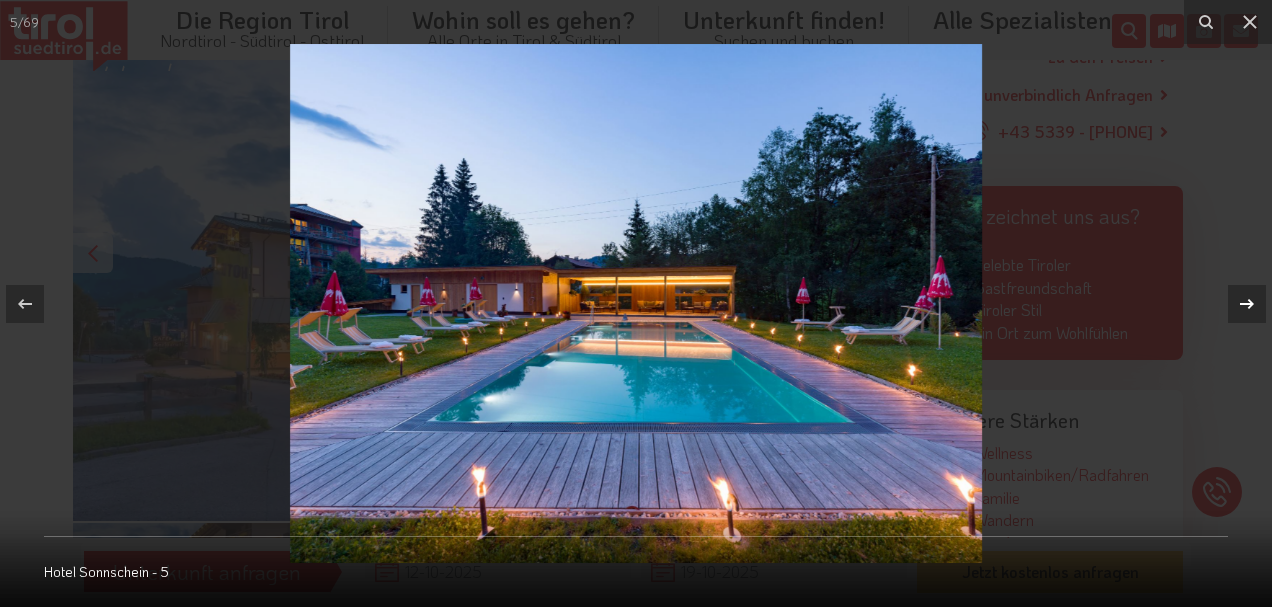 click 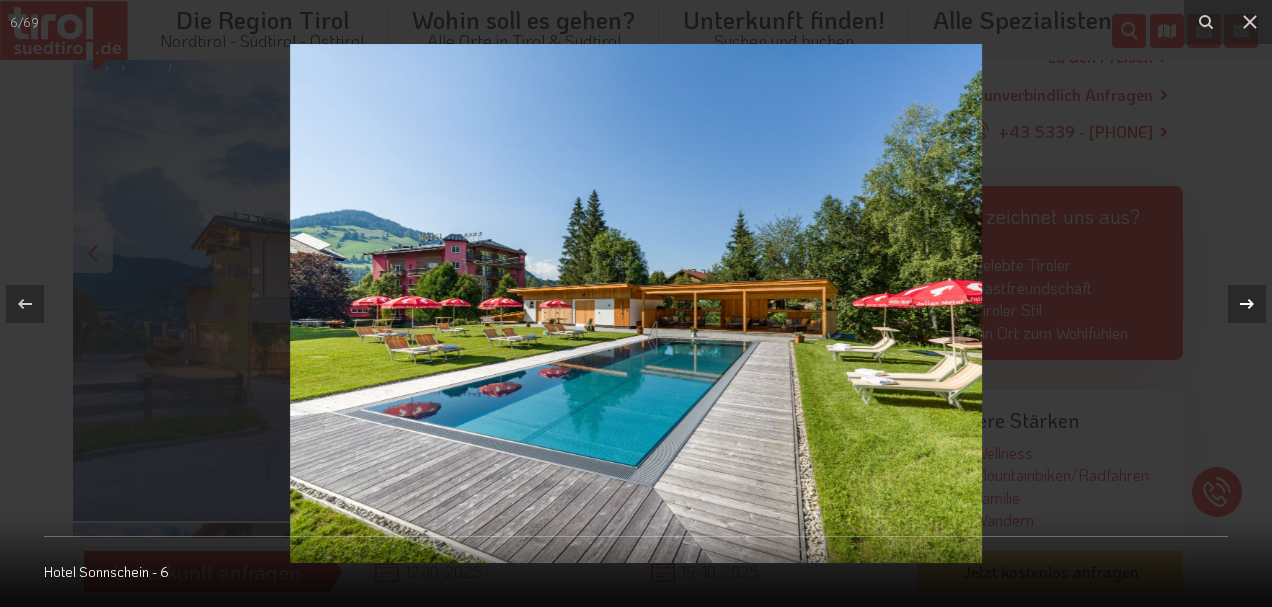 click 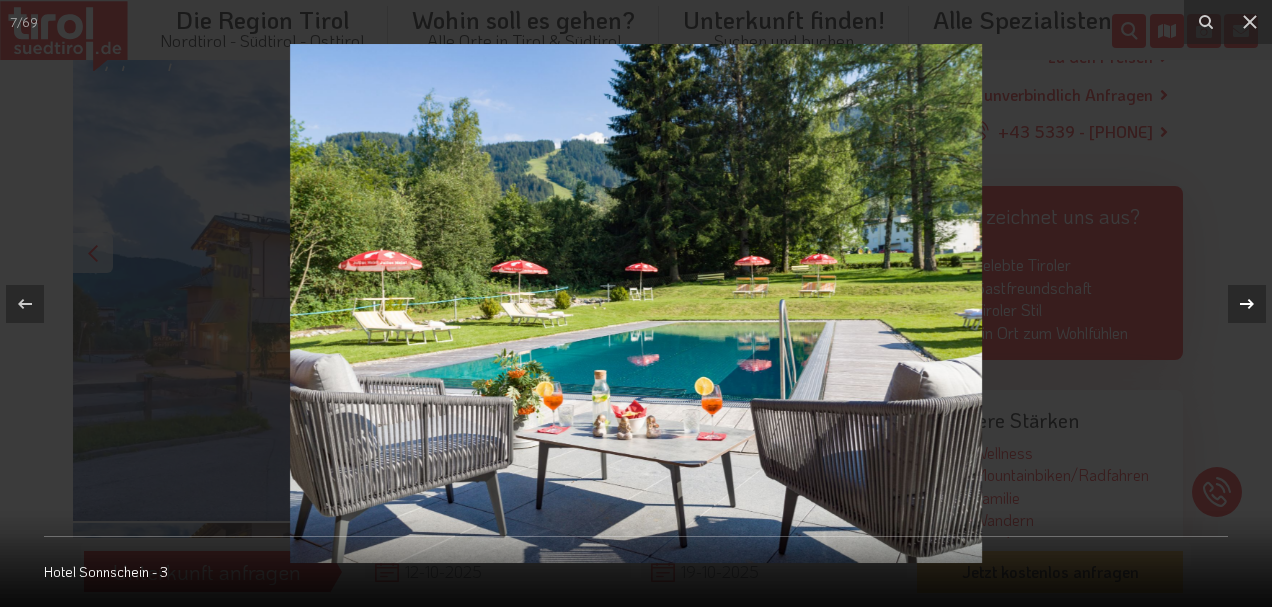 click 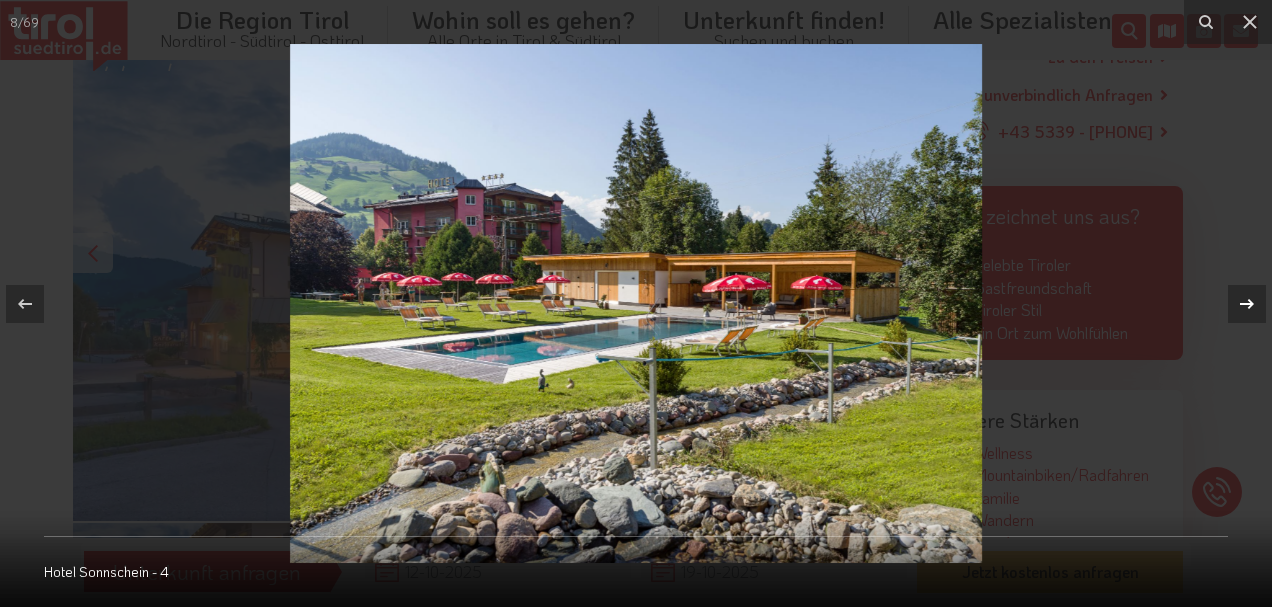 click 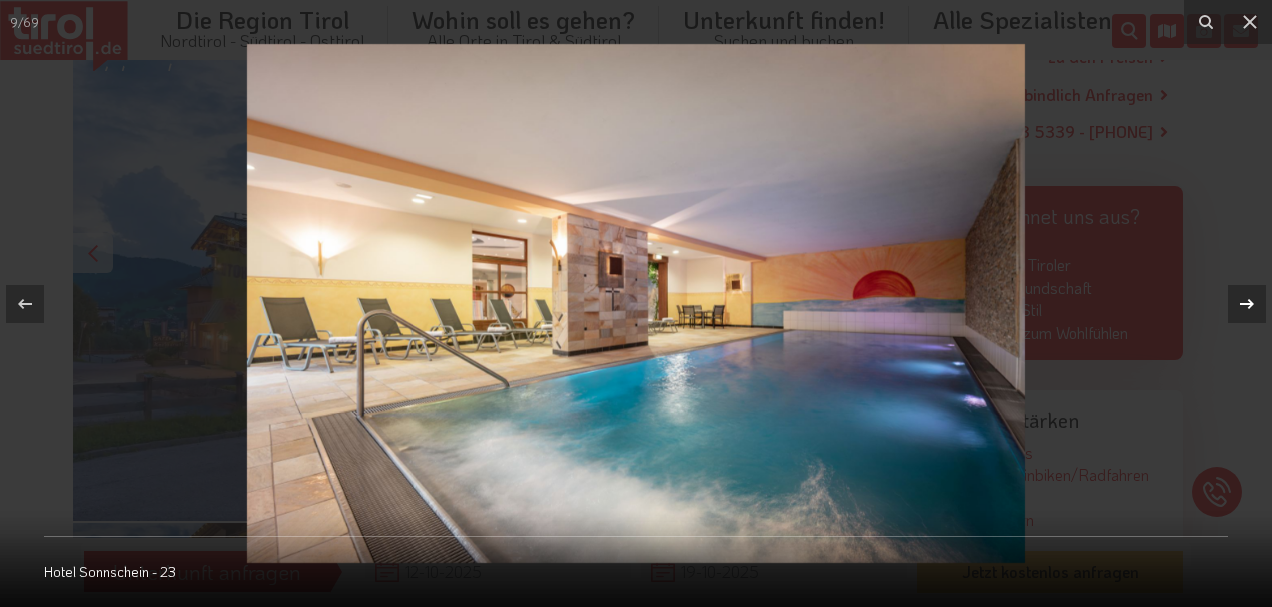 click 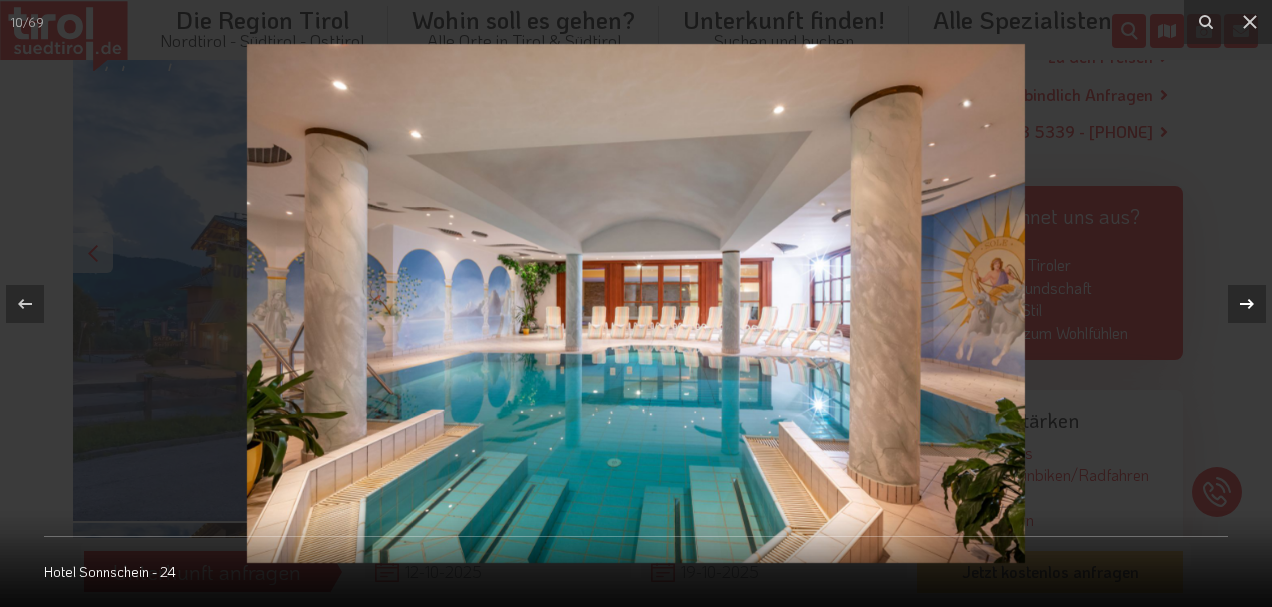click 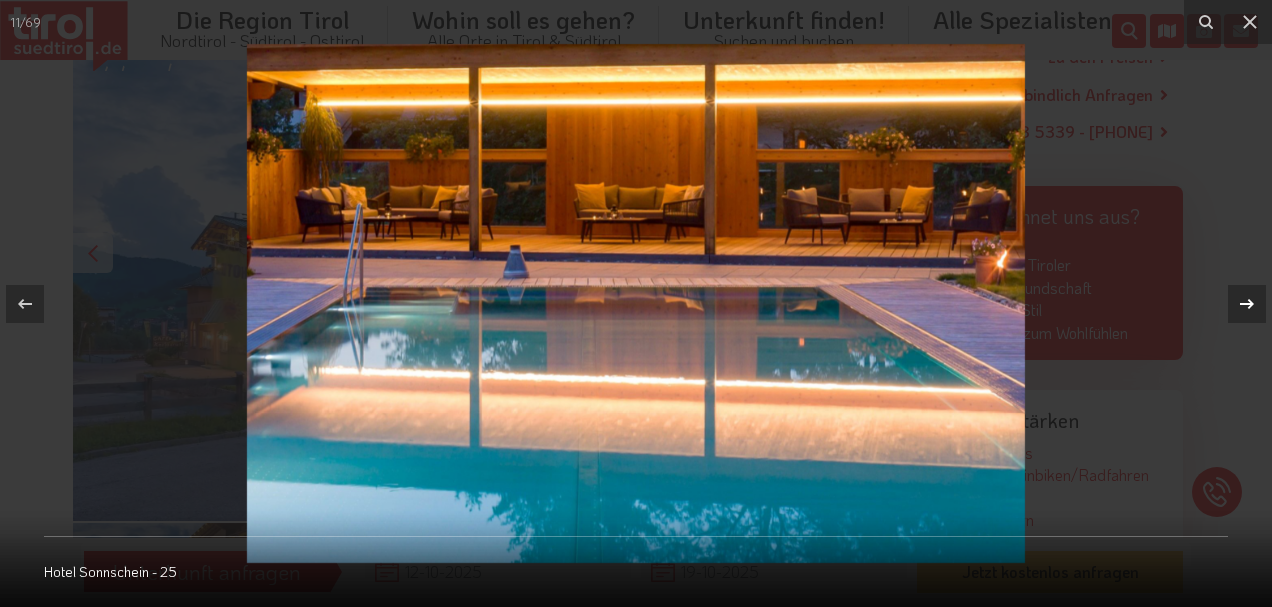click 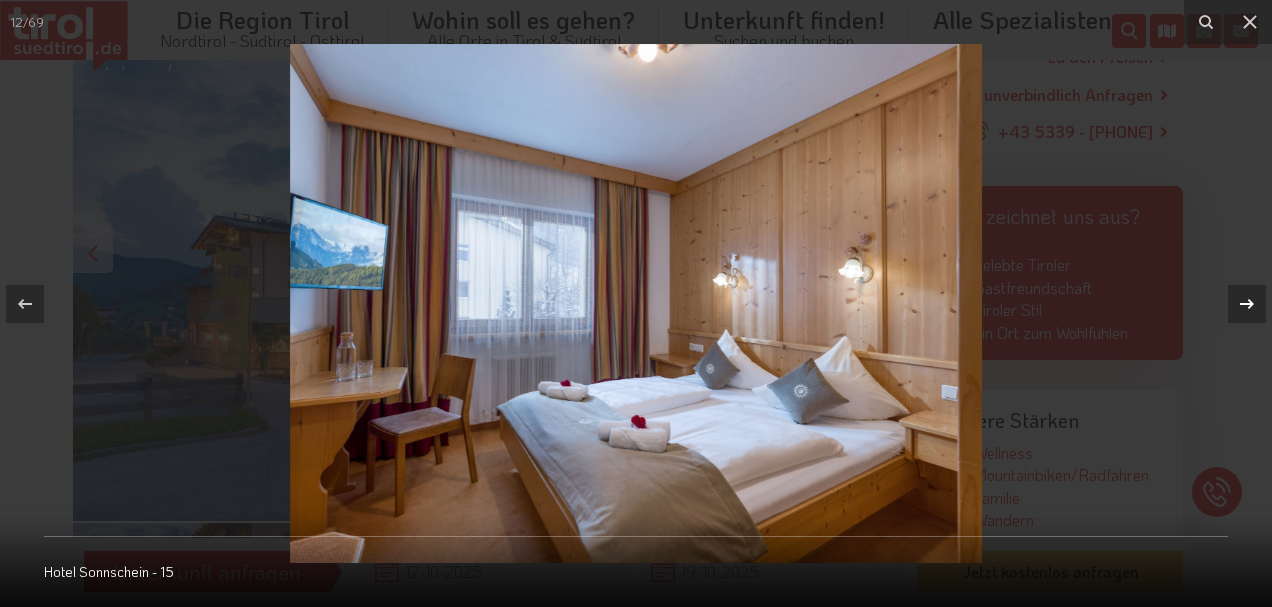 click at bounding box center [1247, 304] 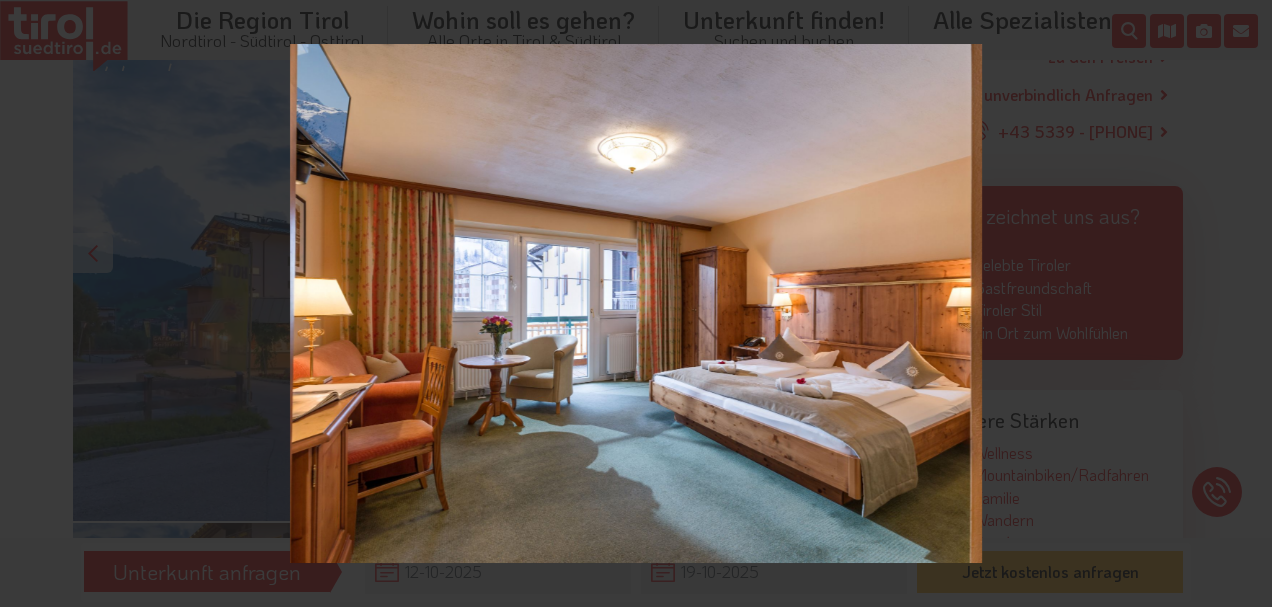click on "13  /  69 Hotel Sonnschein - 17" at bounding box center (636, 303) 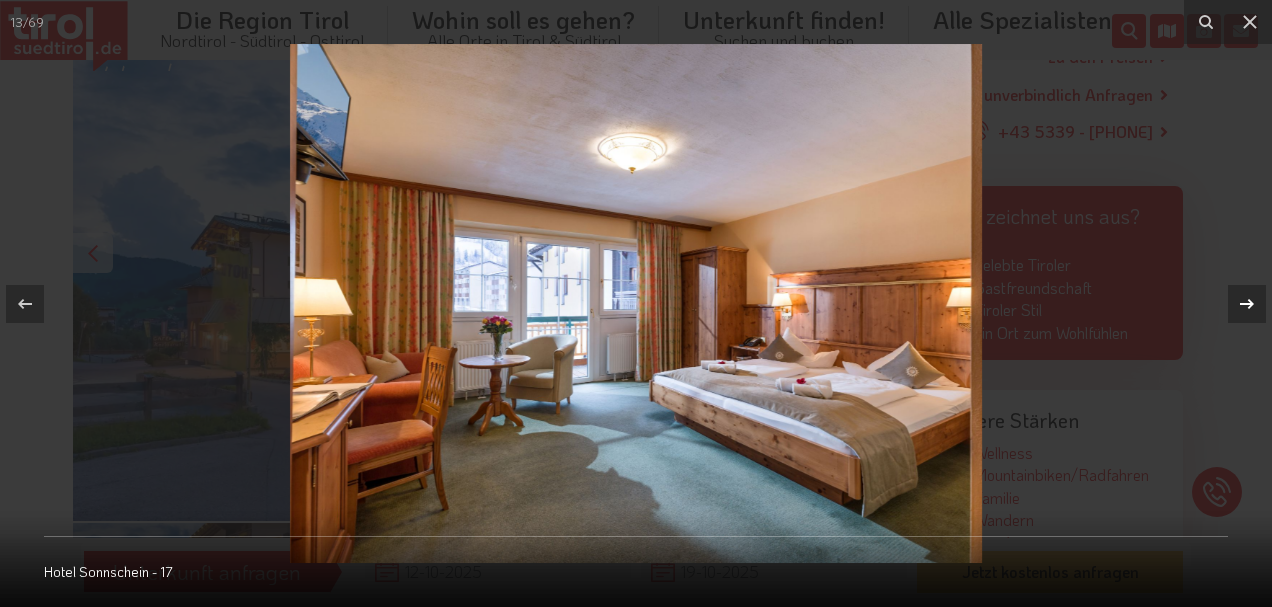 click at bounding box center [1247, 304] 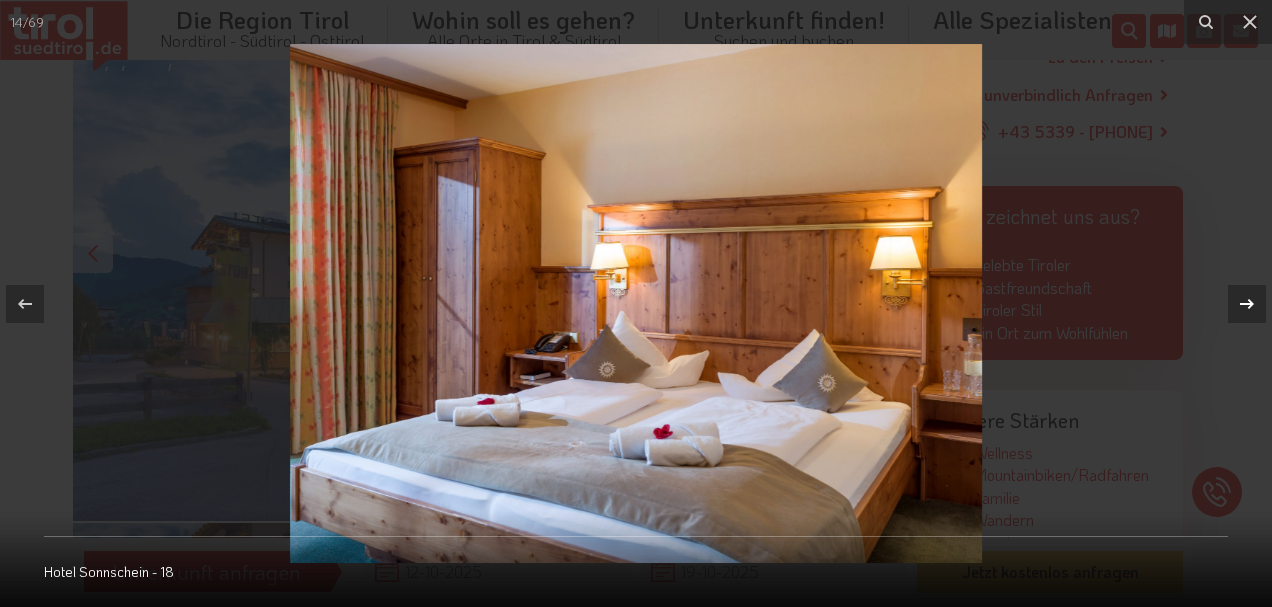 click at bounding box center [1237, 304] 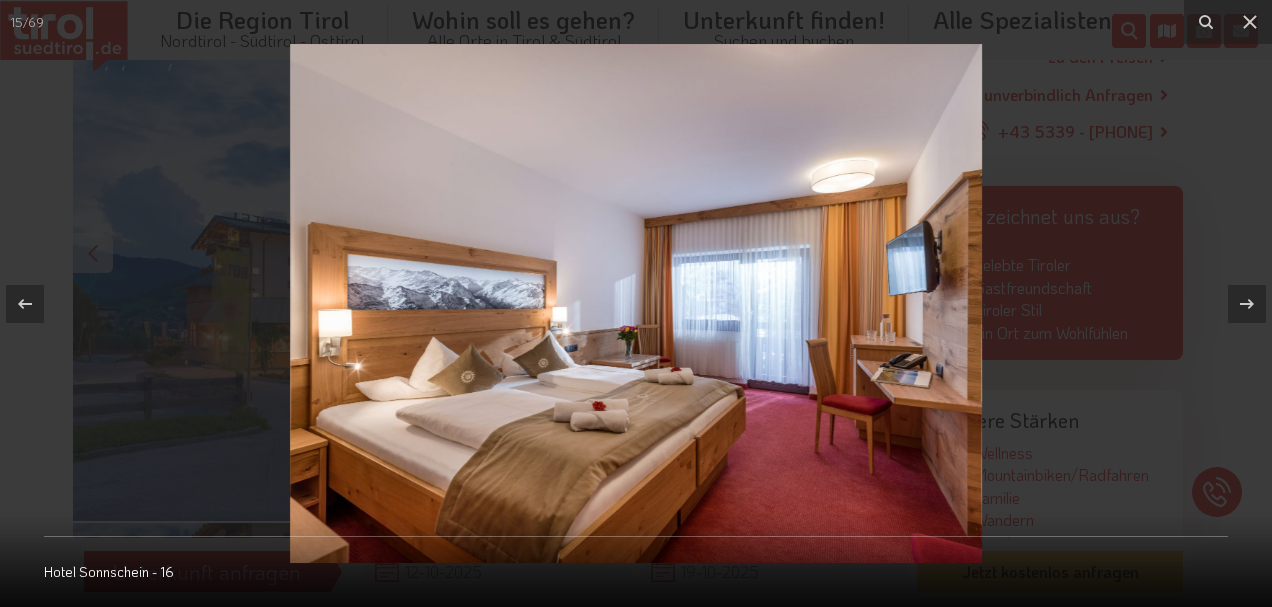 click at bounding box center [1237, 304] 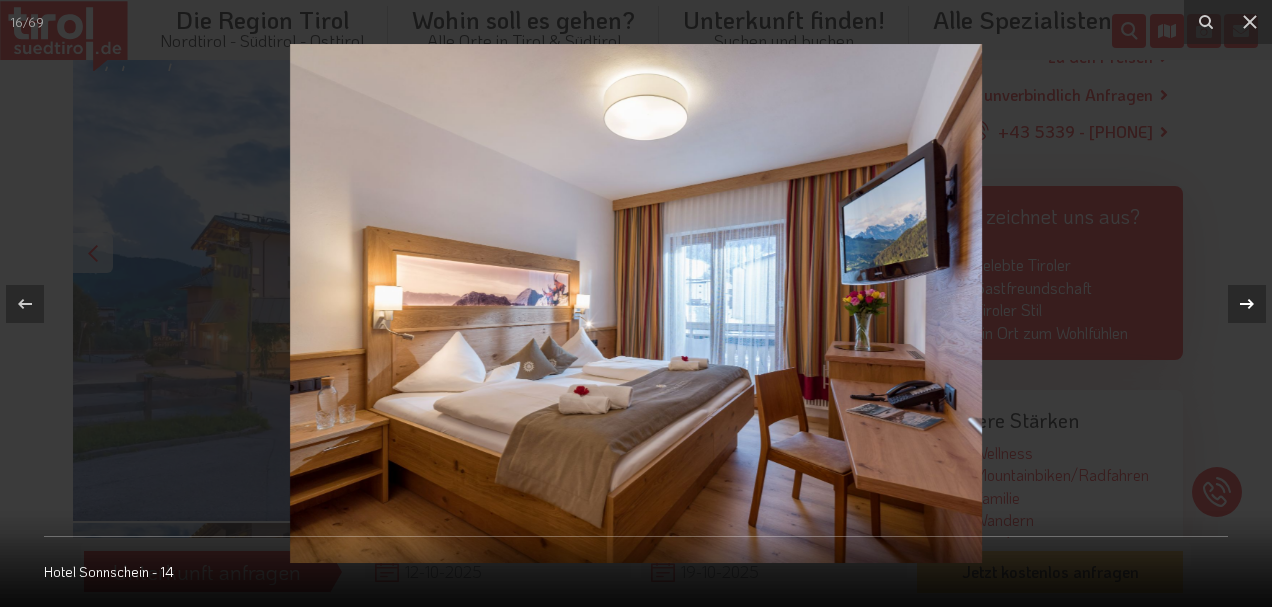 click 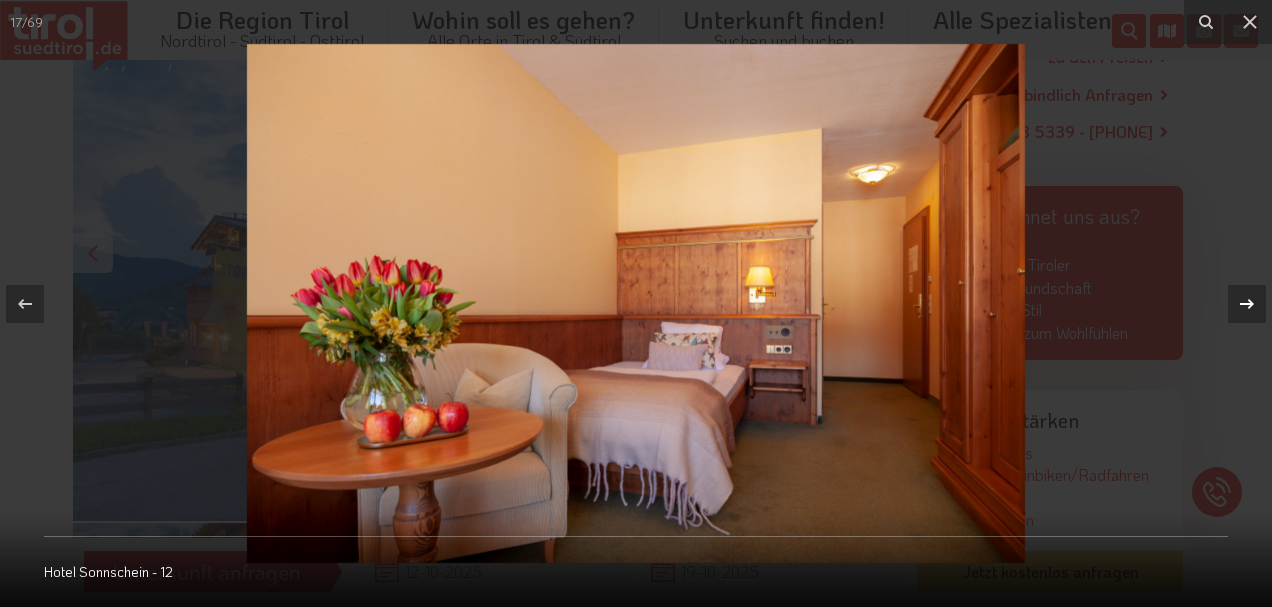 click 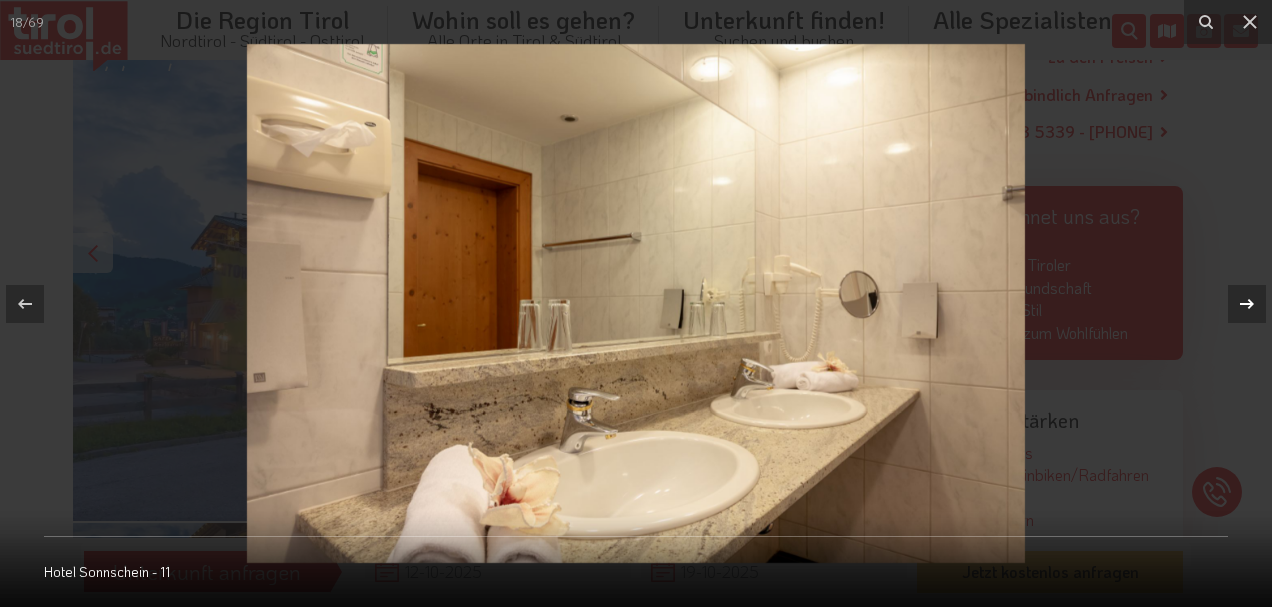 click 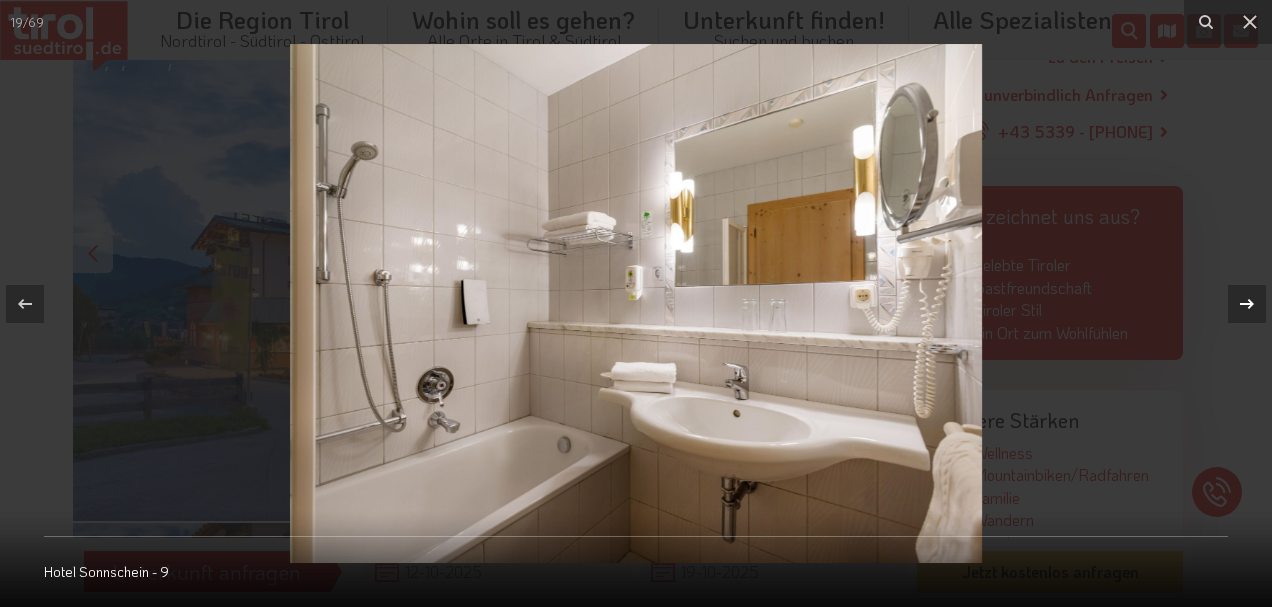 click 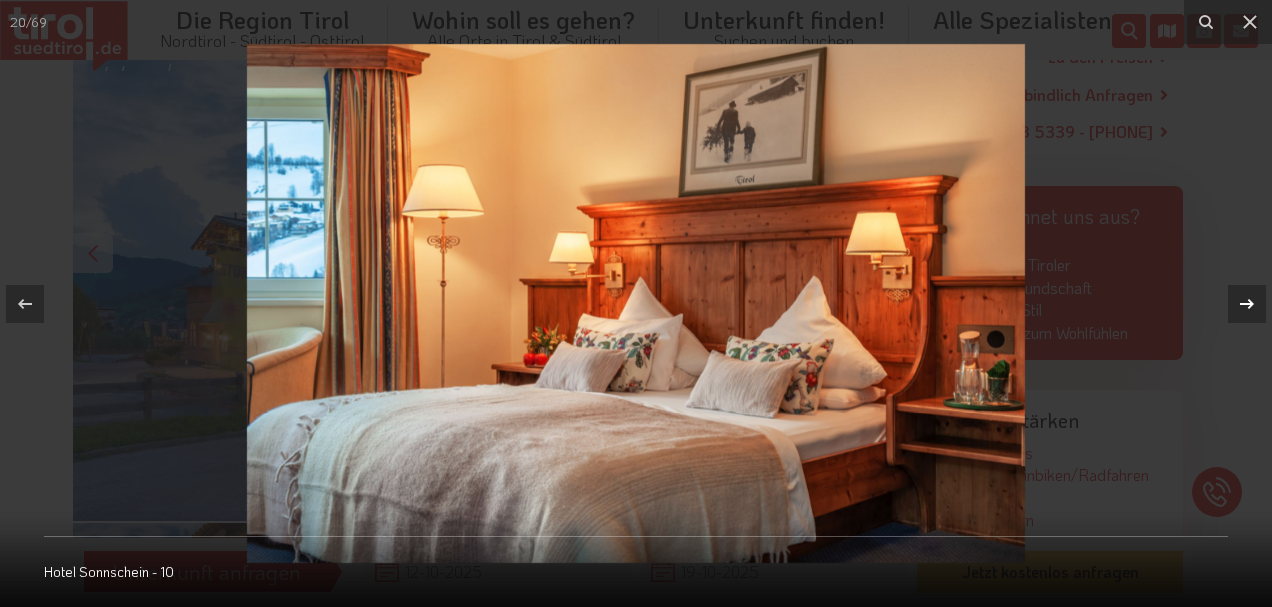 click 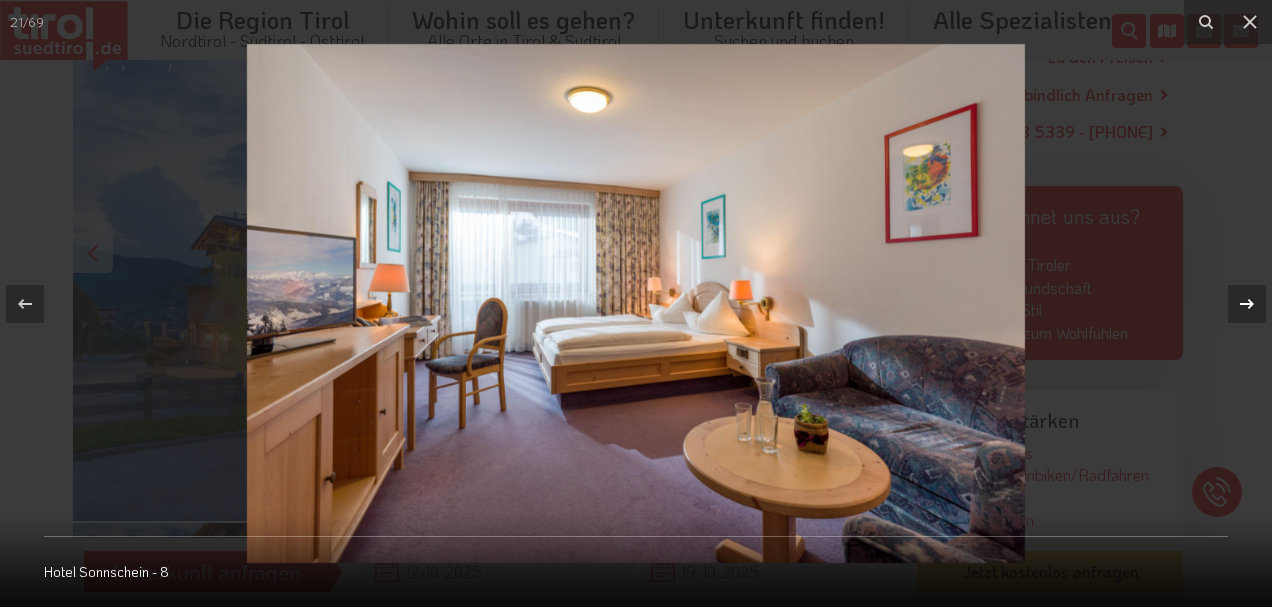 click 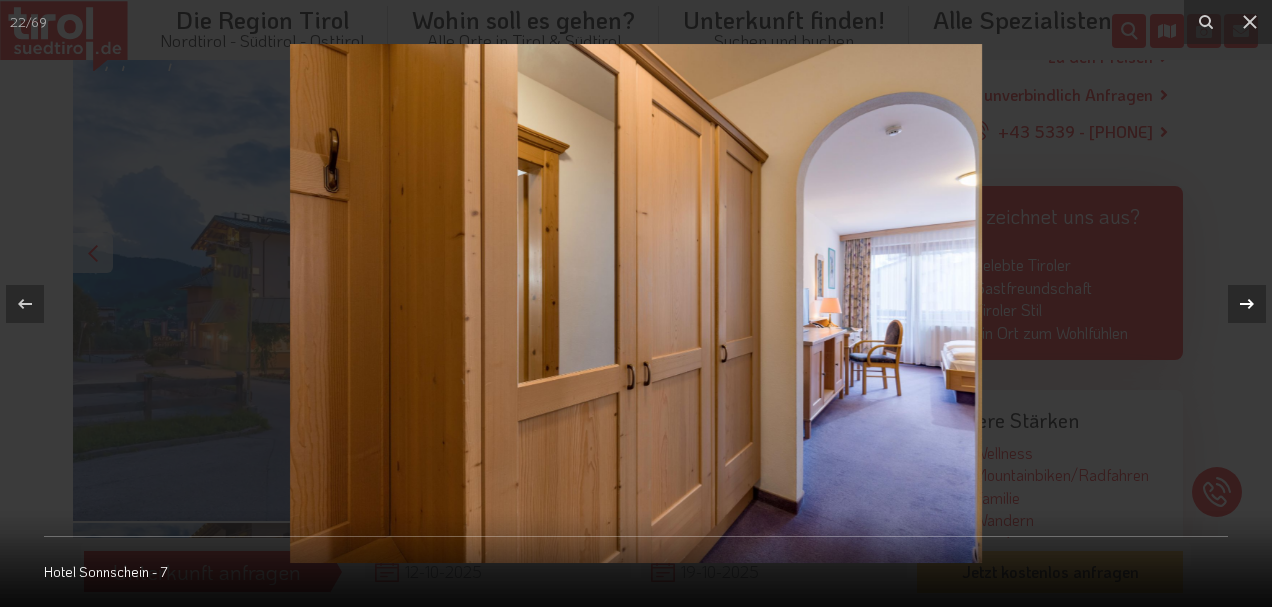 click 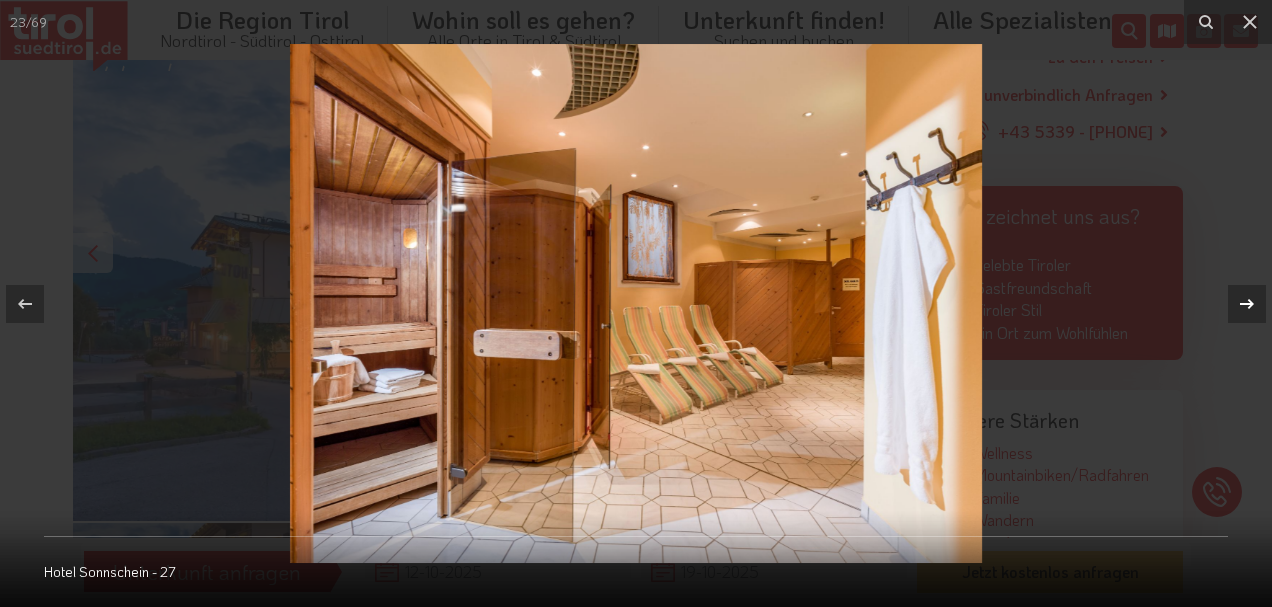 click 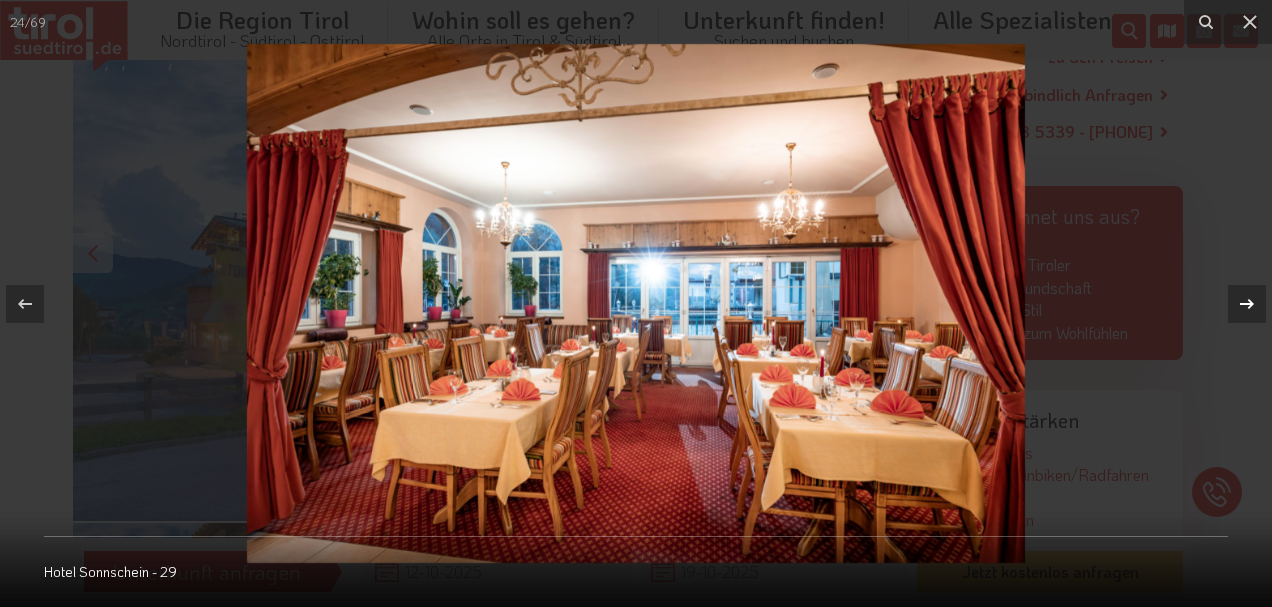 click 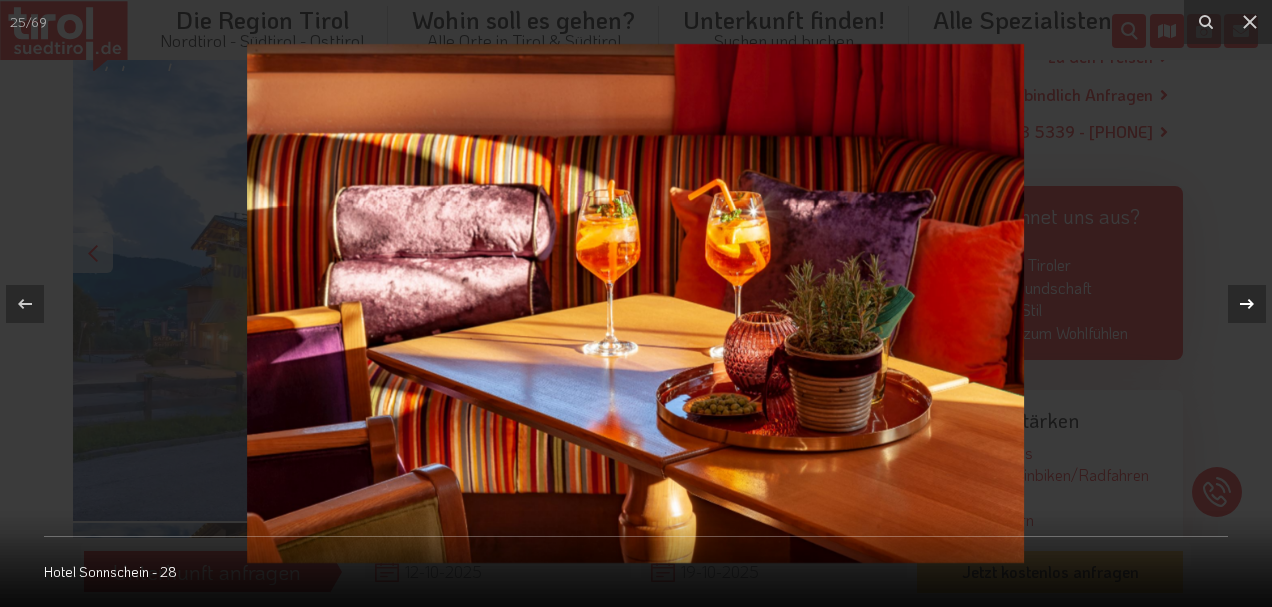 click 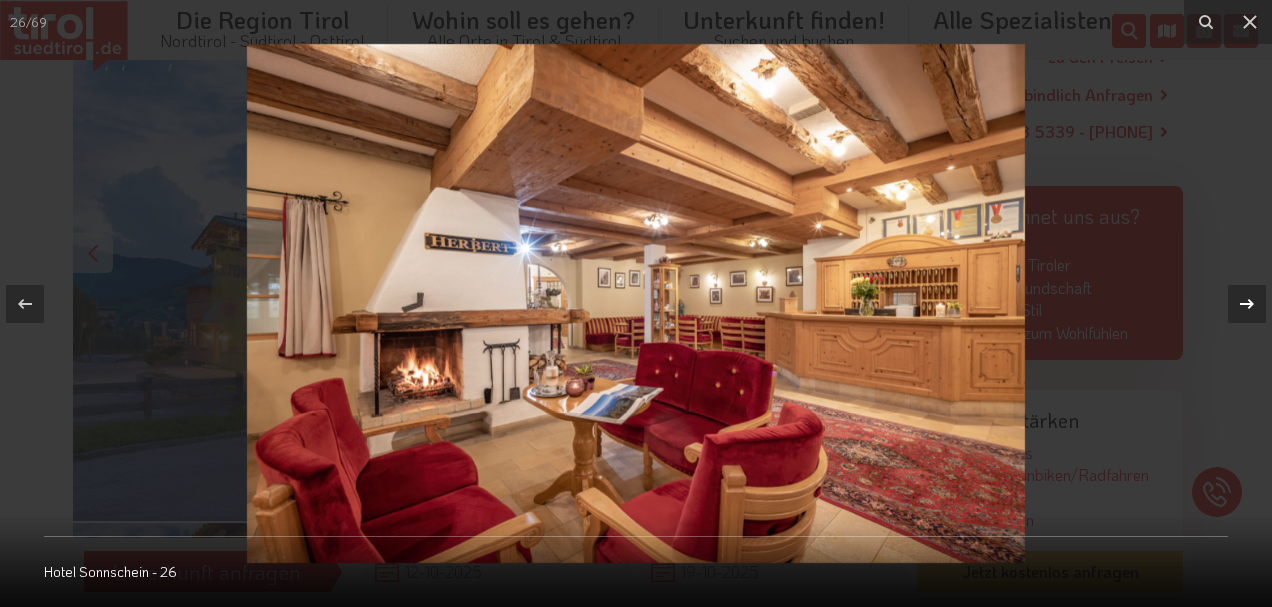 click 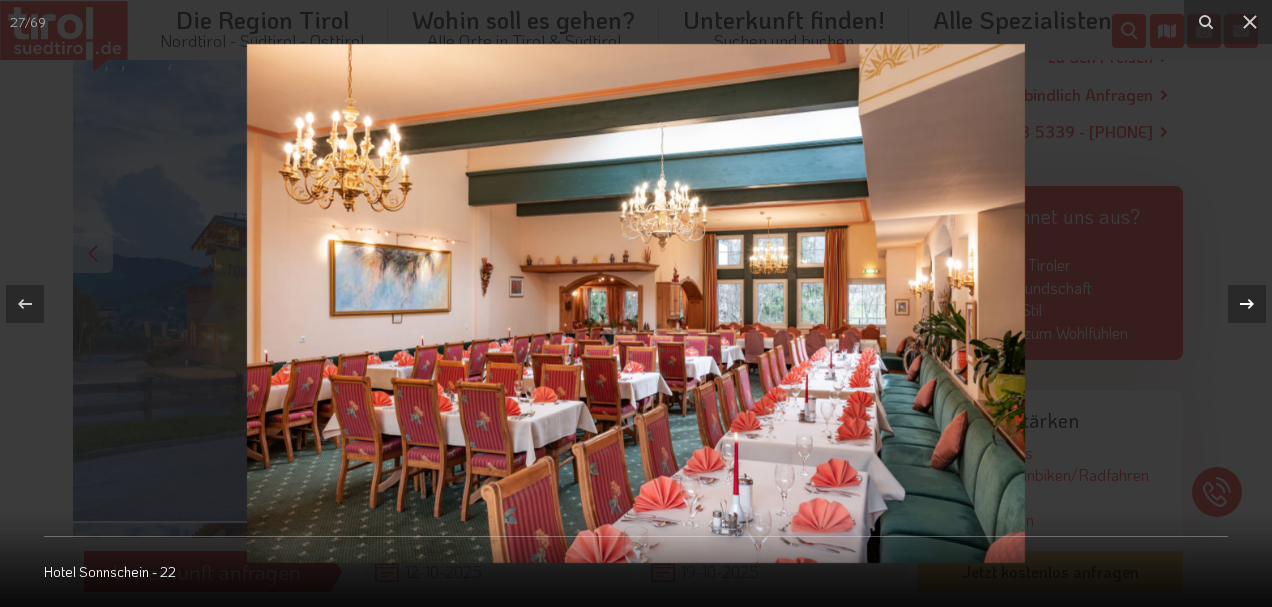 click 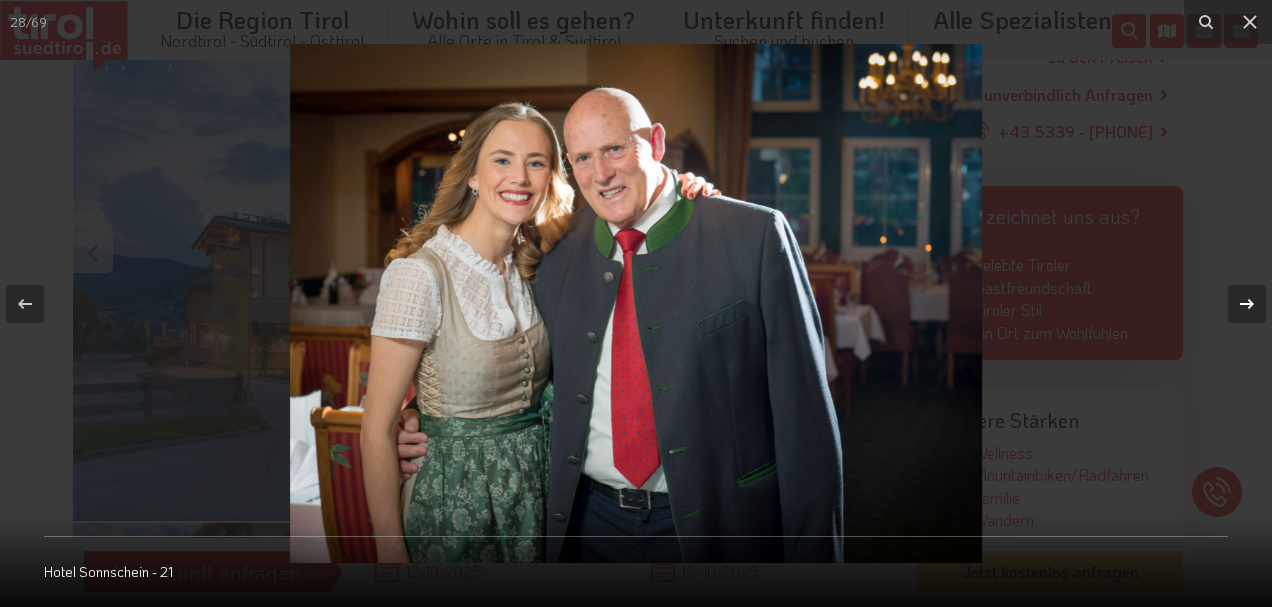 click 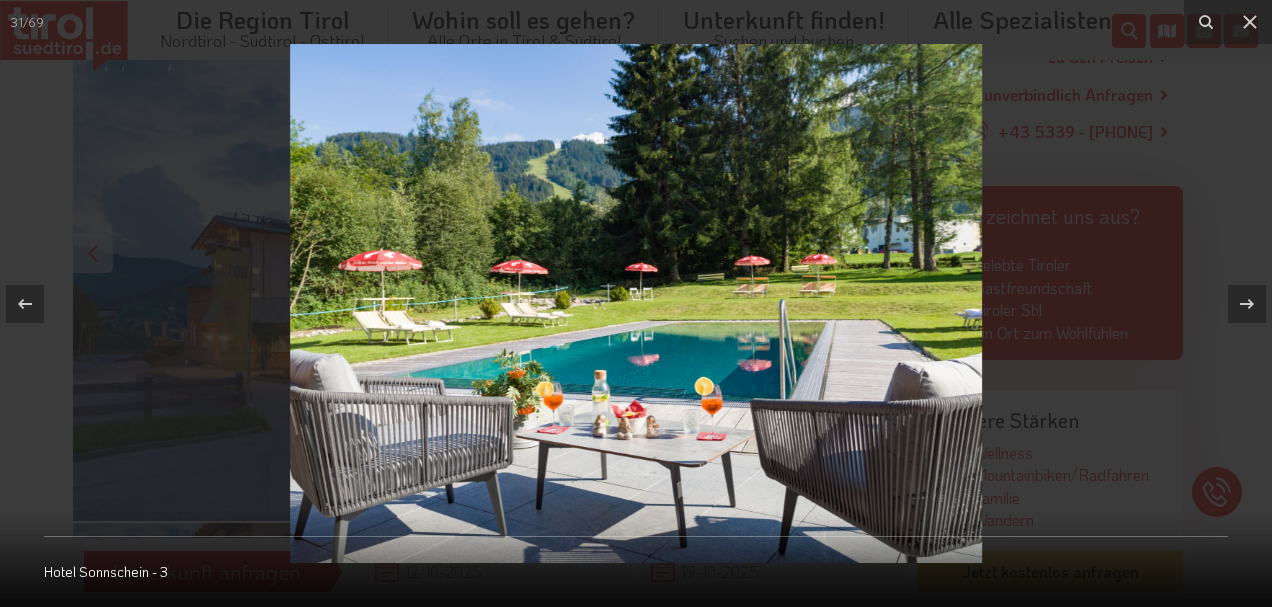 click at bounding box center [636, 303] 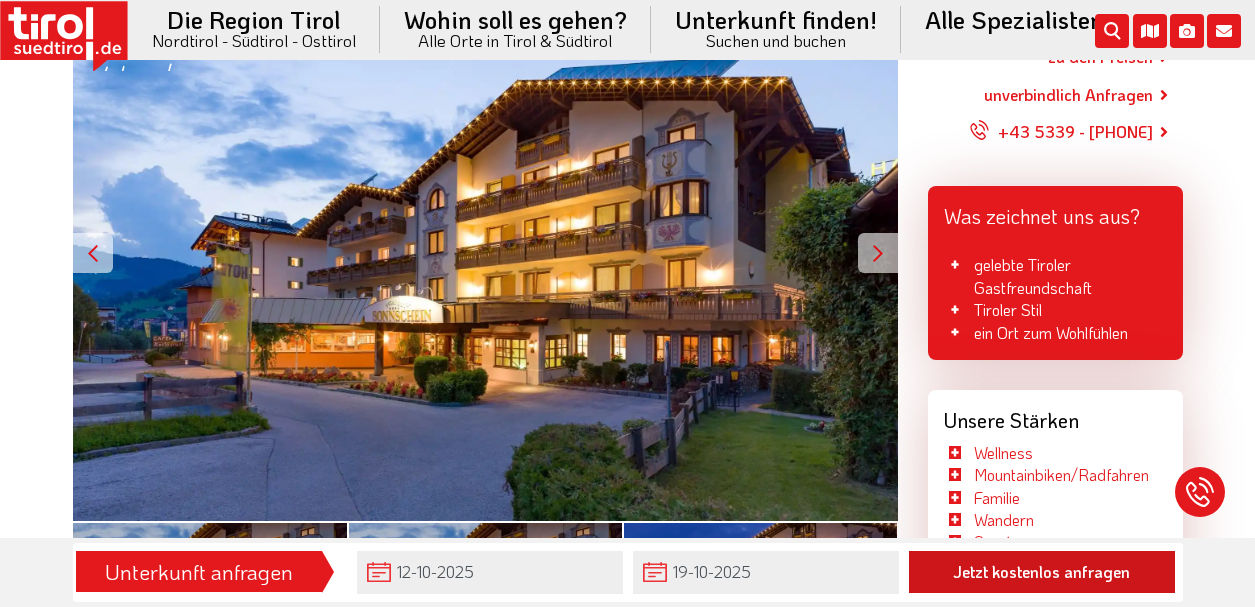 click on "Jetzt kostenlos anfragen" at bounding box center [1042, 572] 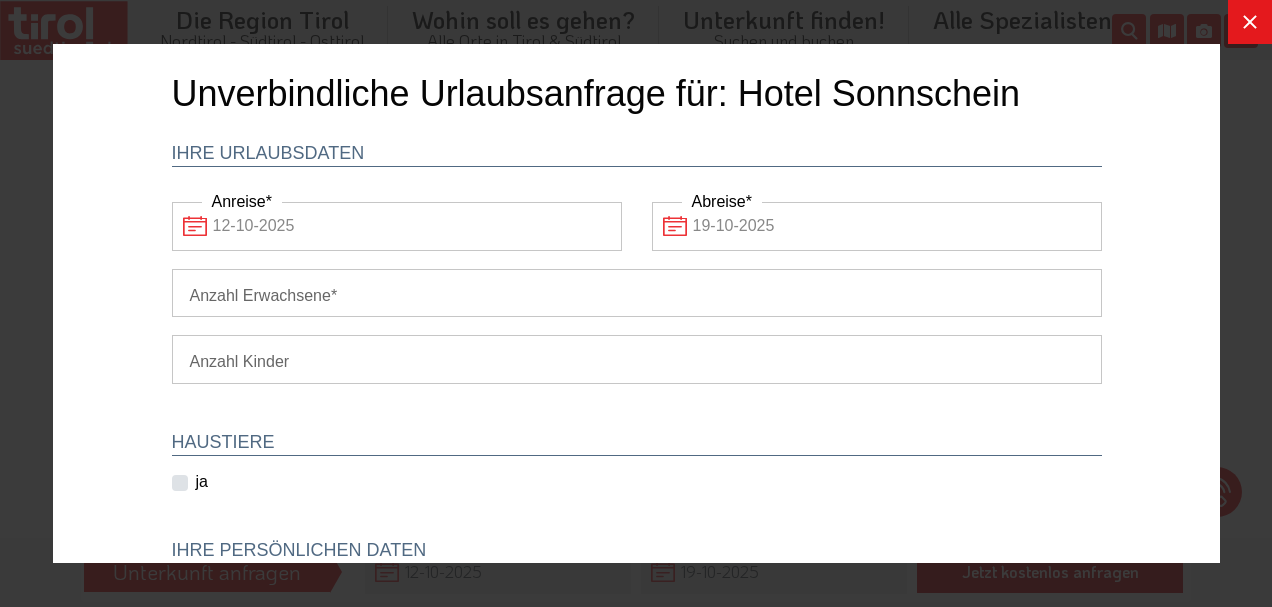 scroll, scrollTop: 0, scrollLeft: 0, axis: both 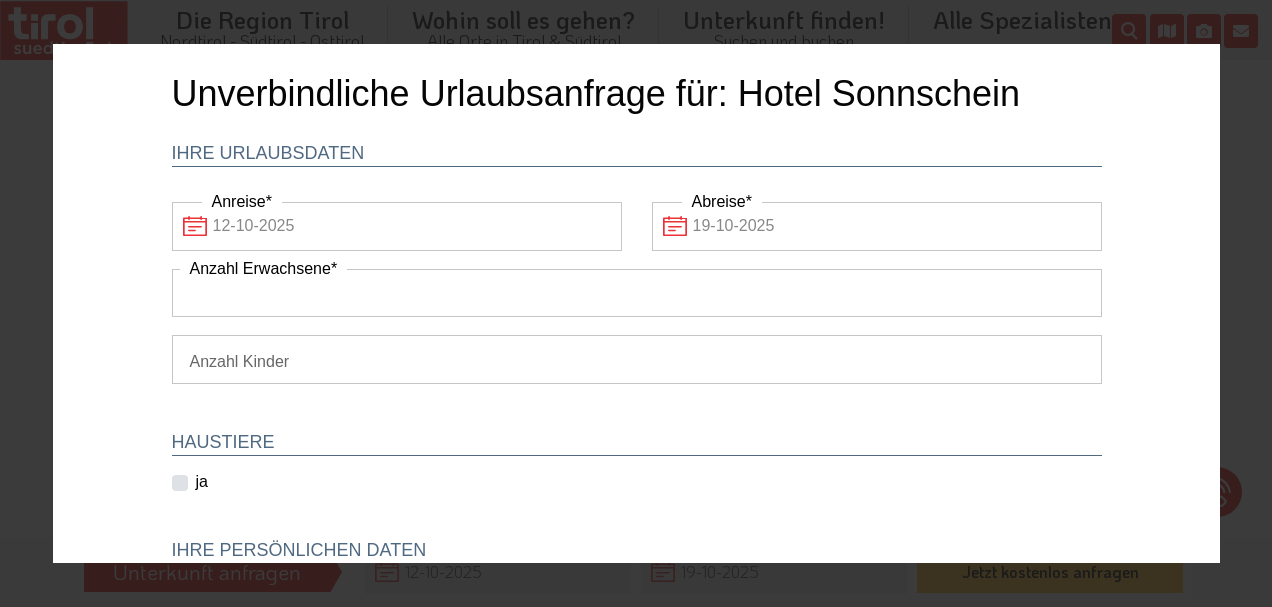 click on "Anzahl Erwachsene" at bounding box center [636, 293] 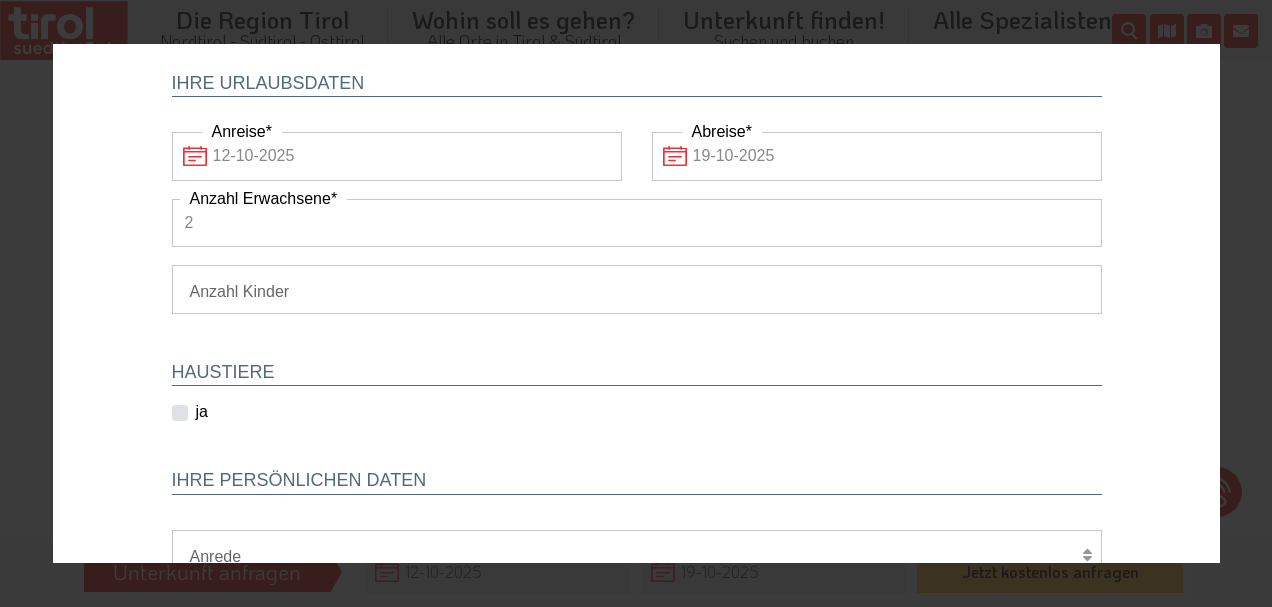 scroll, scrollTop: 102, scrollLeft: 0, axis: vertical 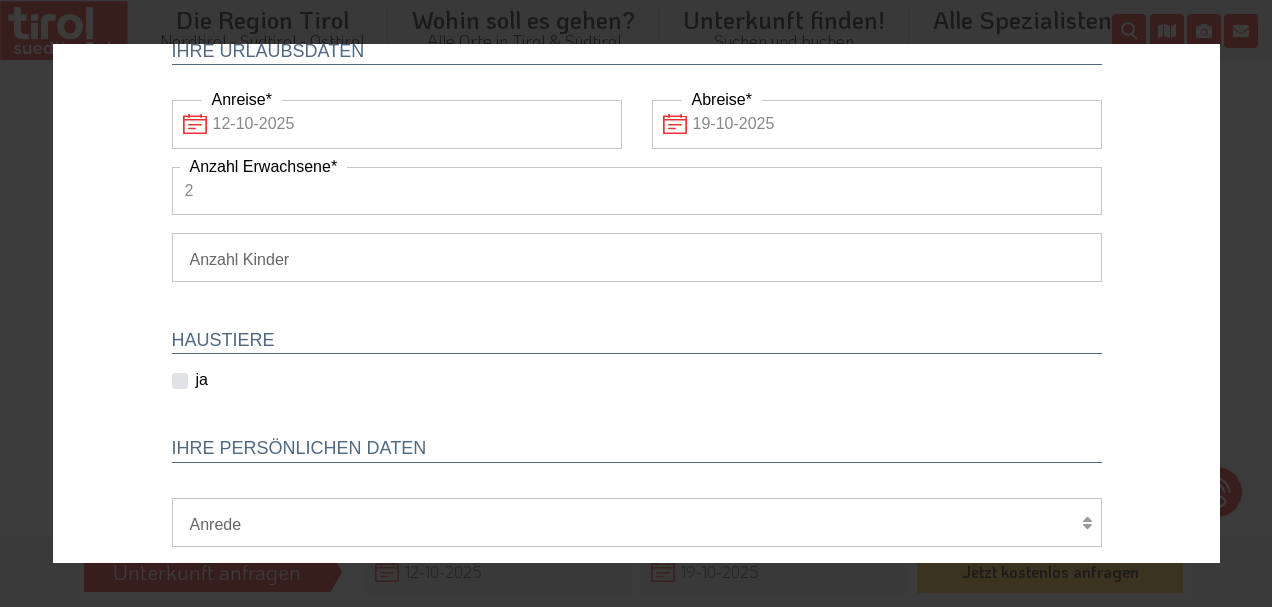 type on "2" 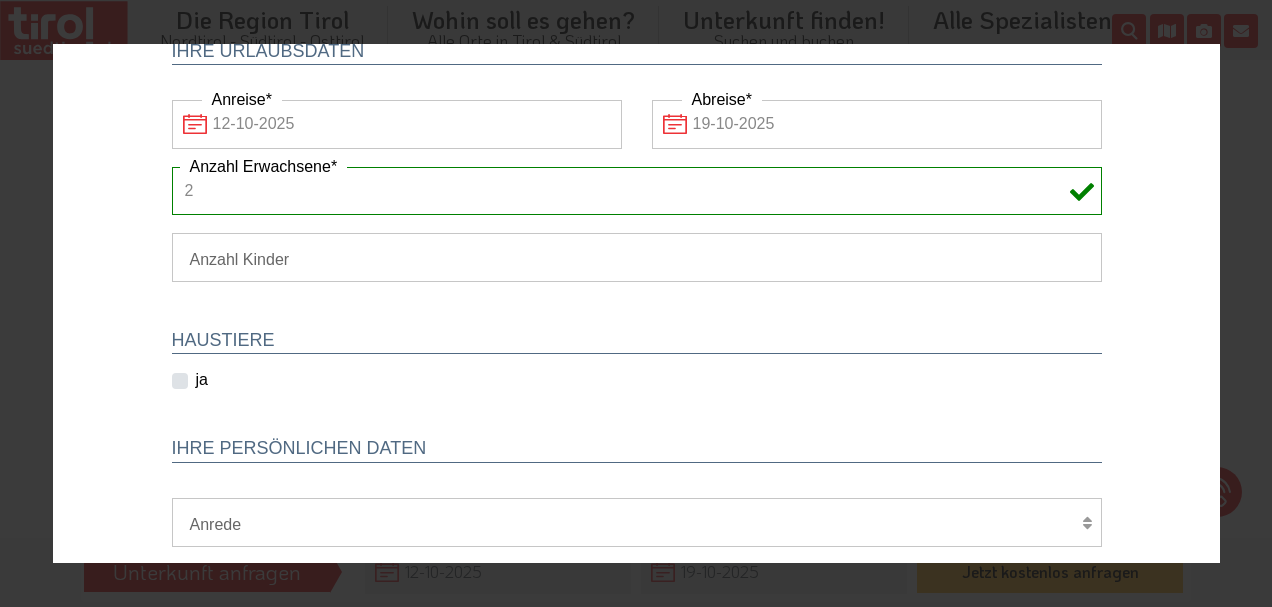click on "ja" at bounding box center [196, 381] 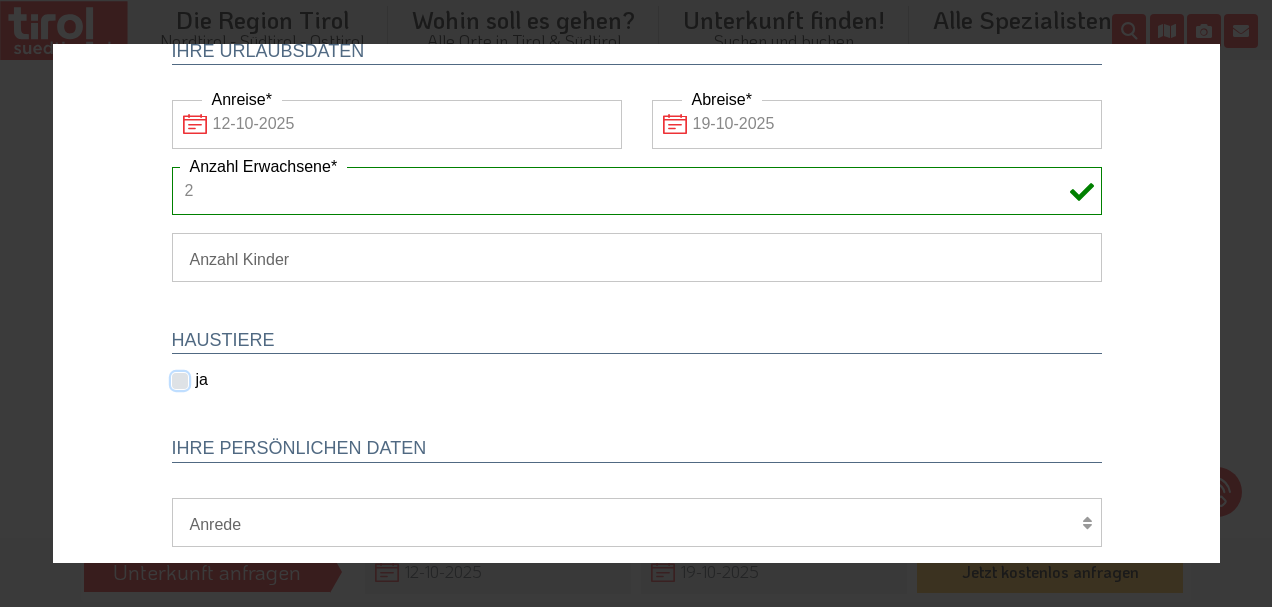 click on "ja" at bounding box center [200, 380] 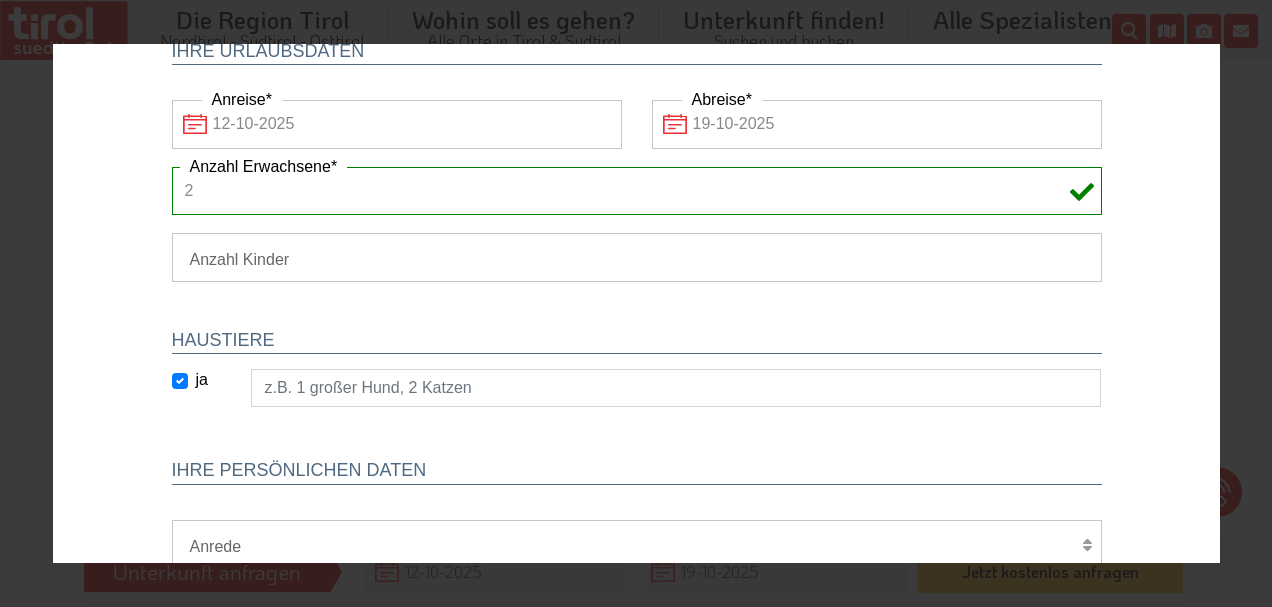 click on "ja" at bounding box center [201, 380] 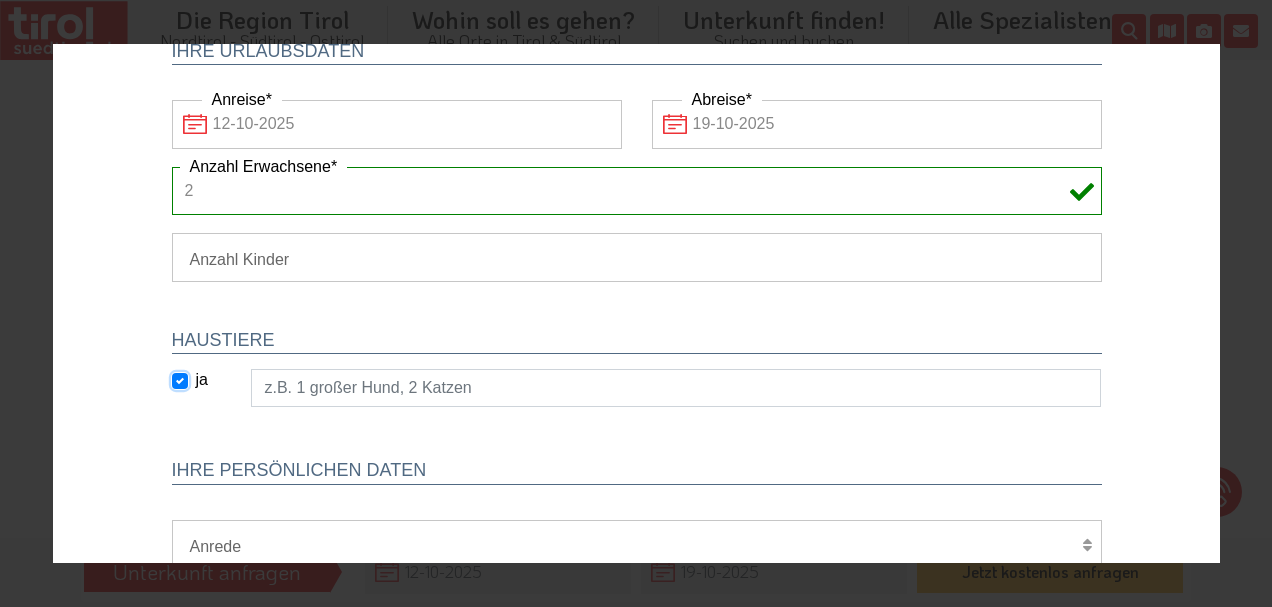click on "ja" at bounding box center (200, 380) 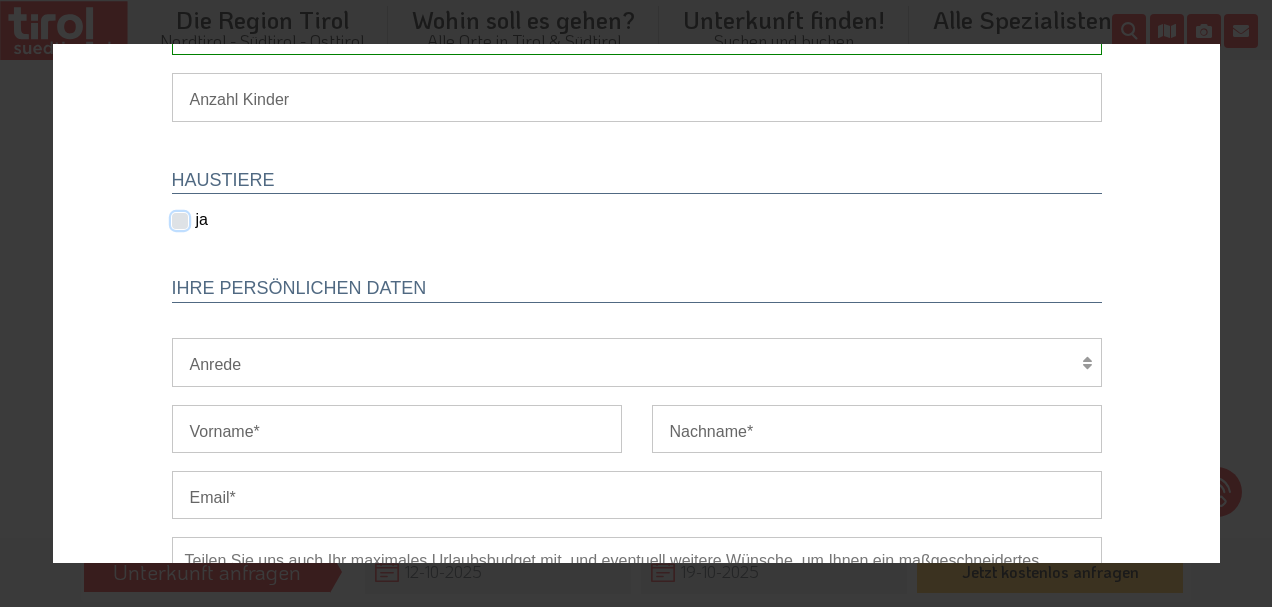 scroll, scrollTop: 306, scrollLeft: 0, axis: vertical 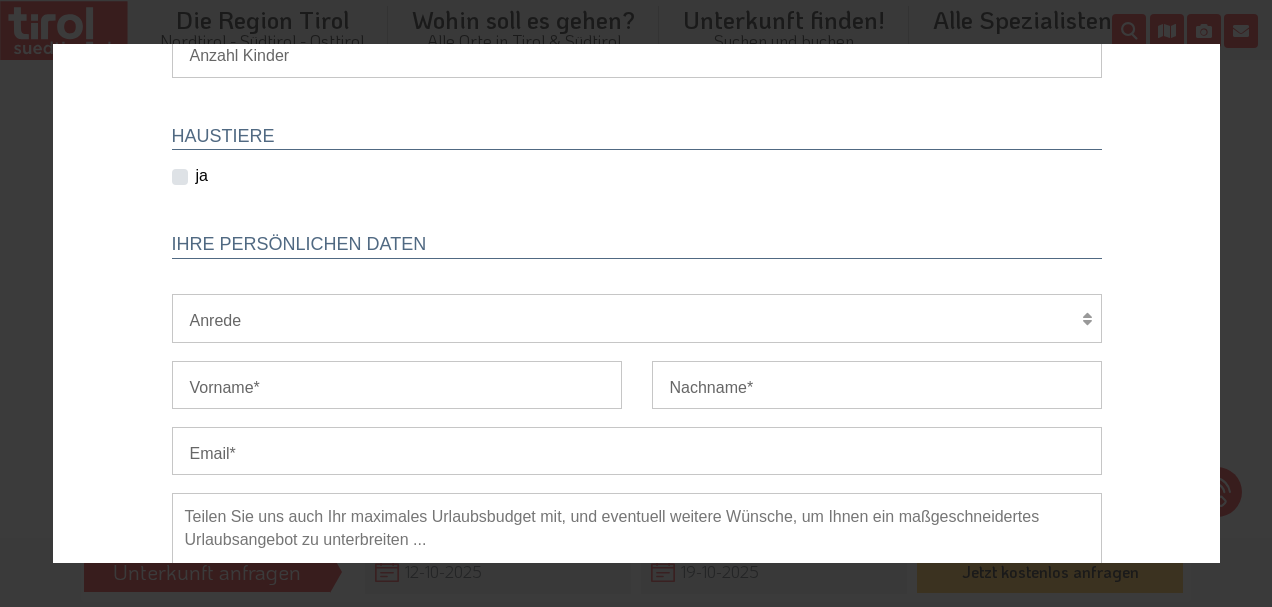 click on "Herr Frau Familie" at bounding box center (636, 318) 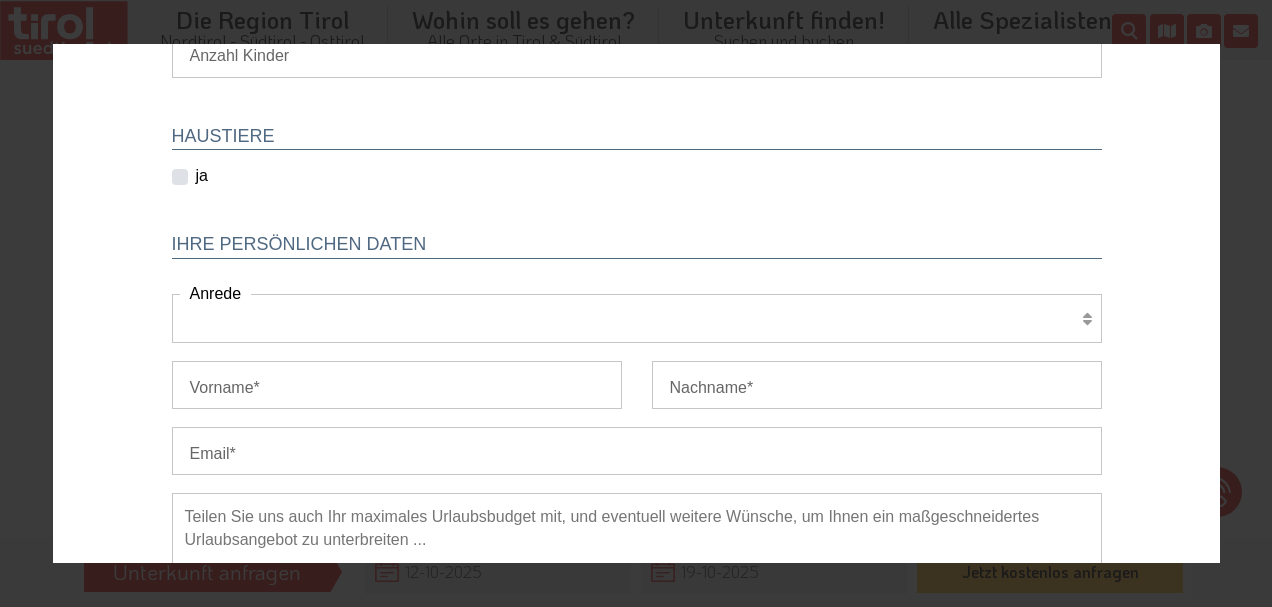select on "Herr" 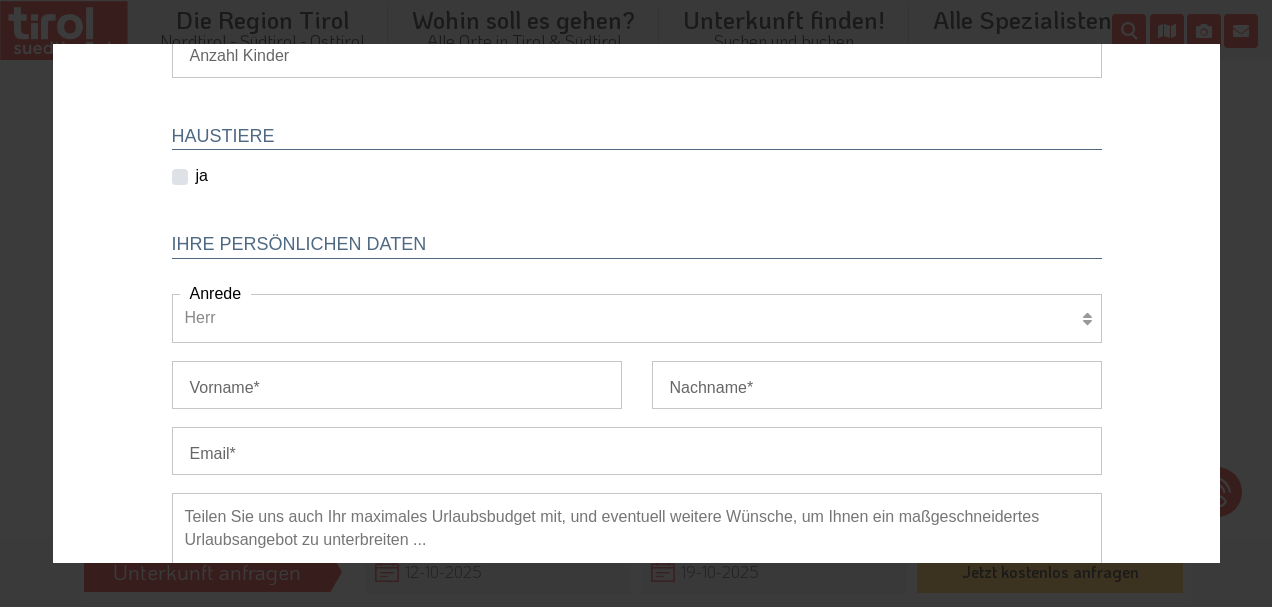 click on "Herr" at bounding box center (52, 44) 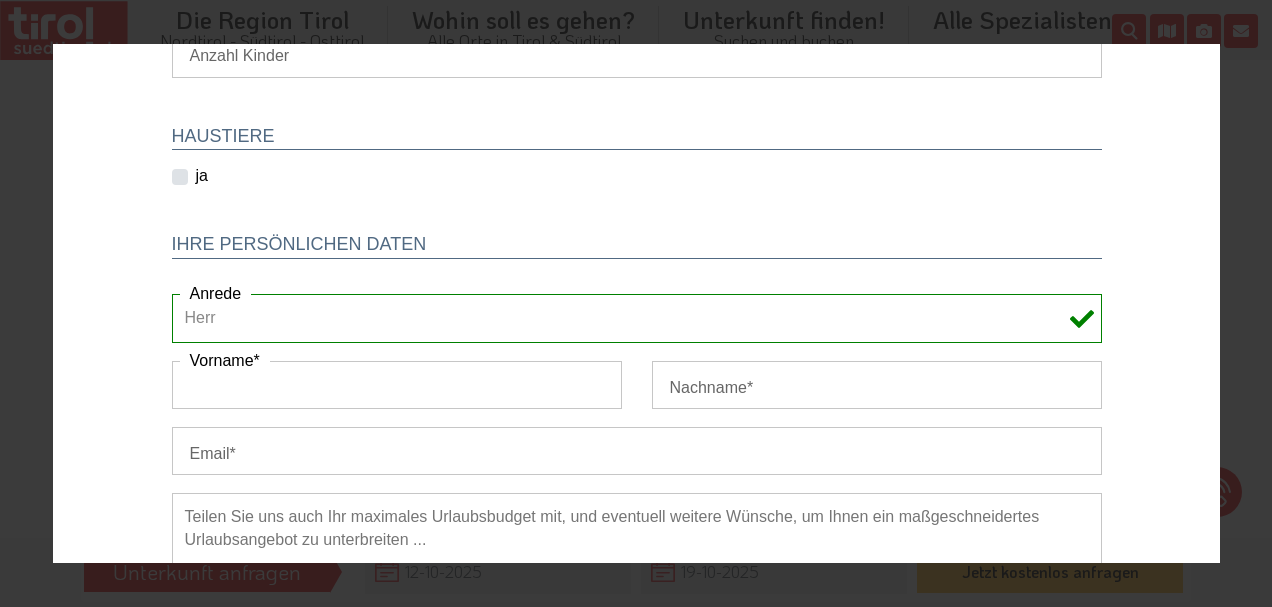 click on "Vorname" at bounding box center [396, 385] 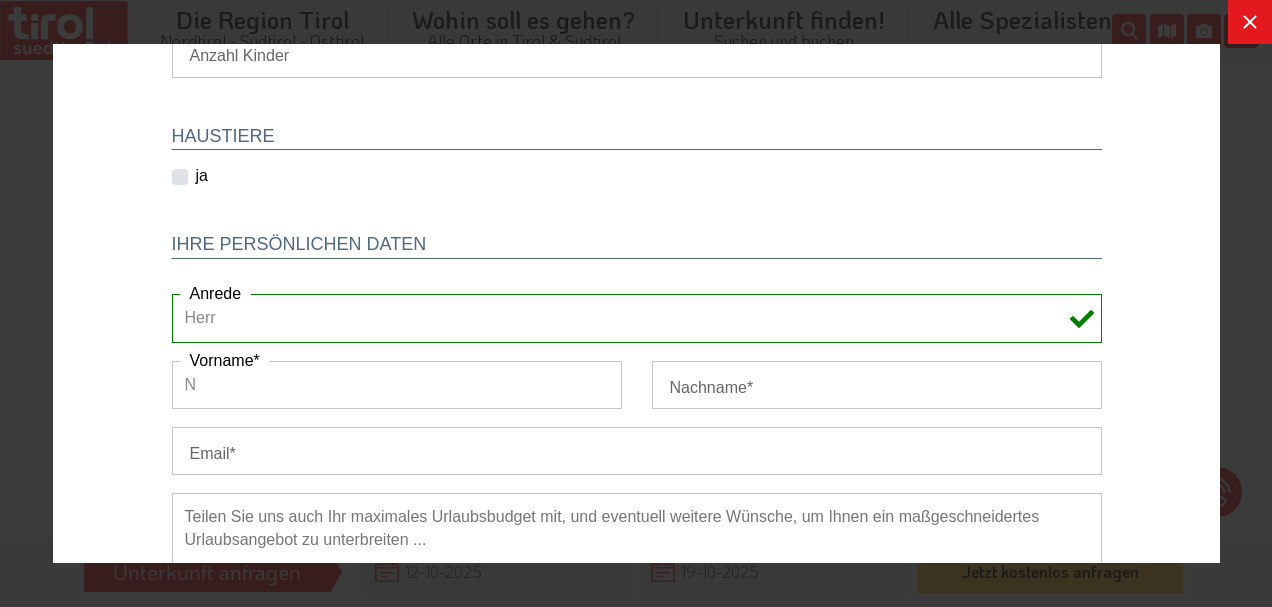 type on "[FIRST]" 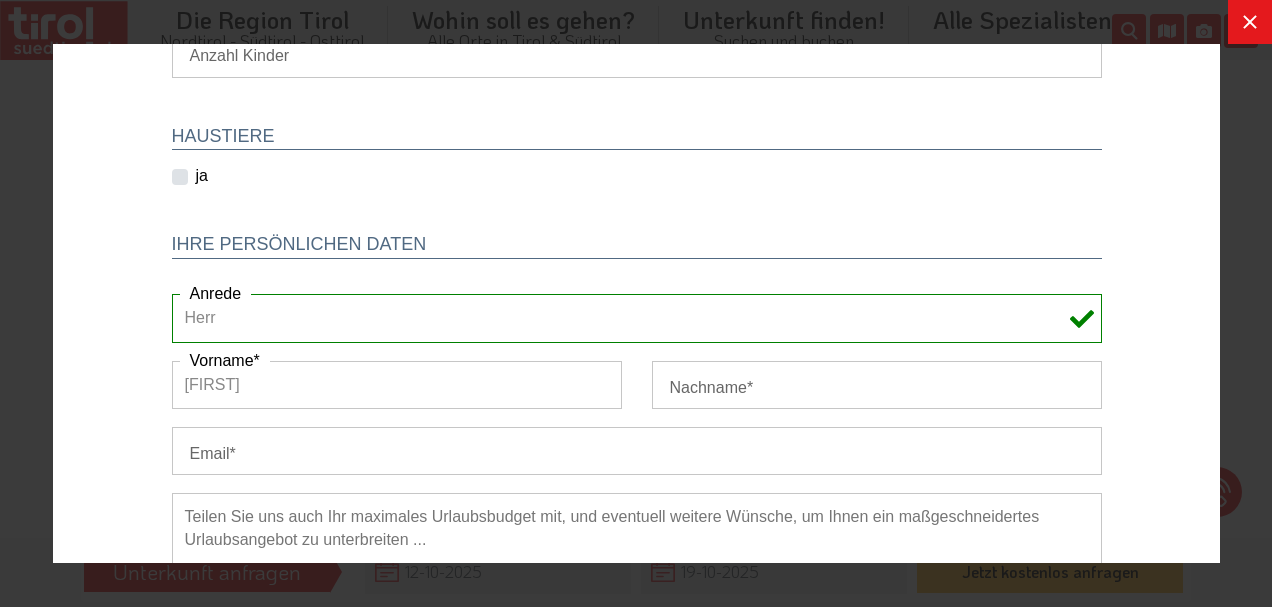 type on "Außenhof" 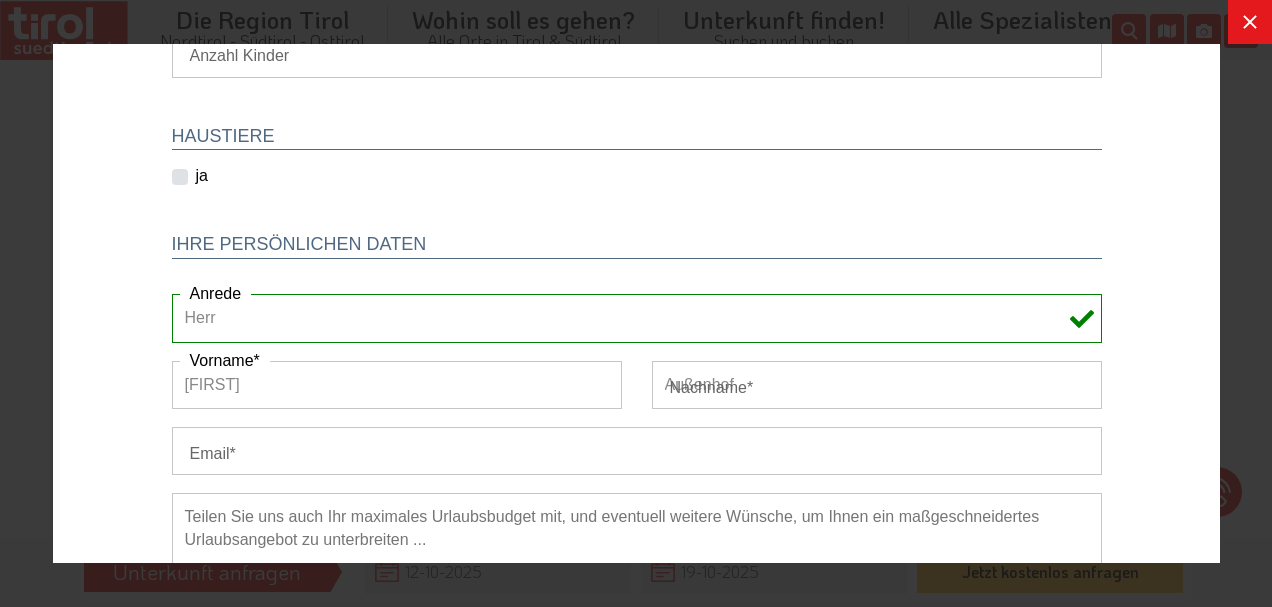 type on "naussenhof@[EXAMPLE.COM]" 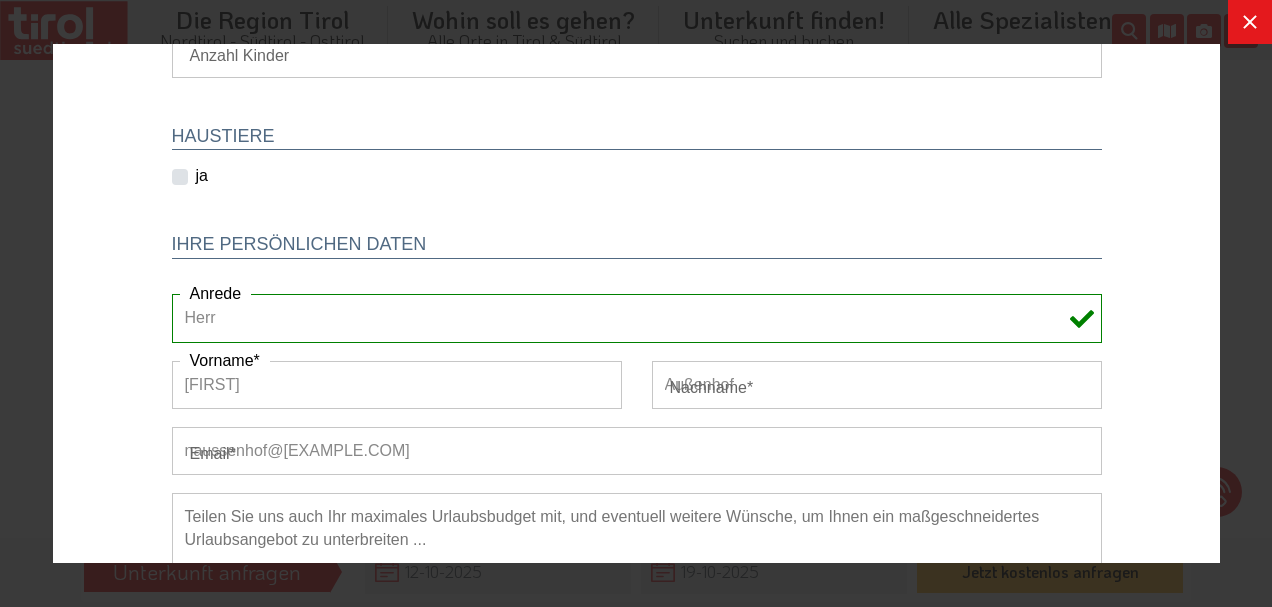 type on "0492472" 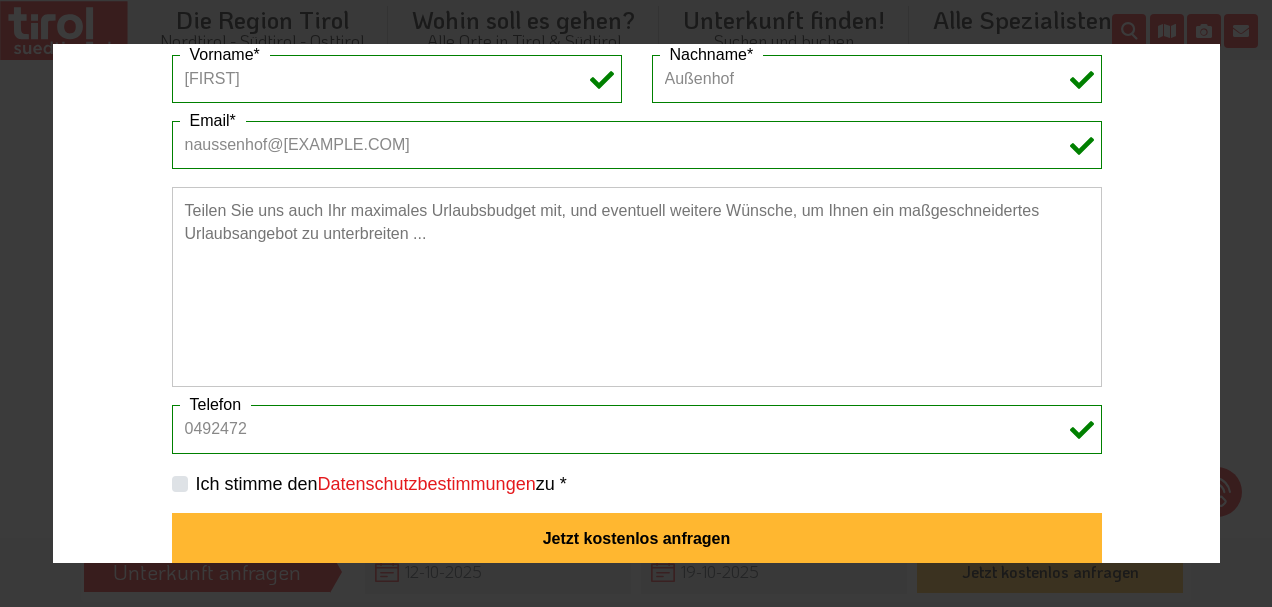 scroll, scrollTop: 636, scrollLeft: 0, axis: vertical 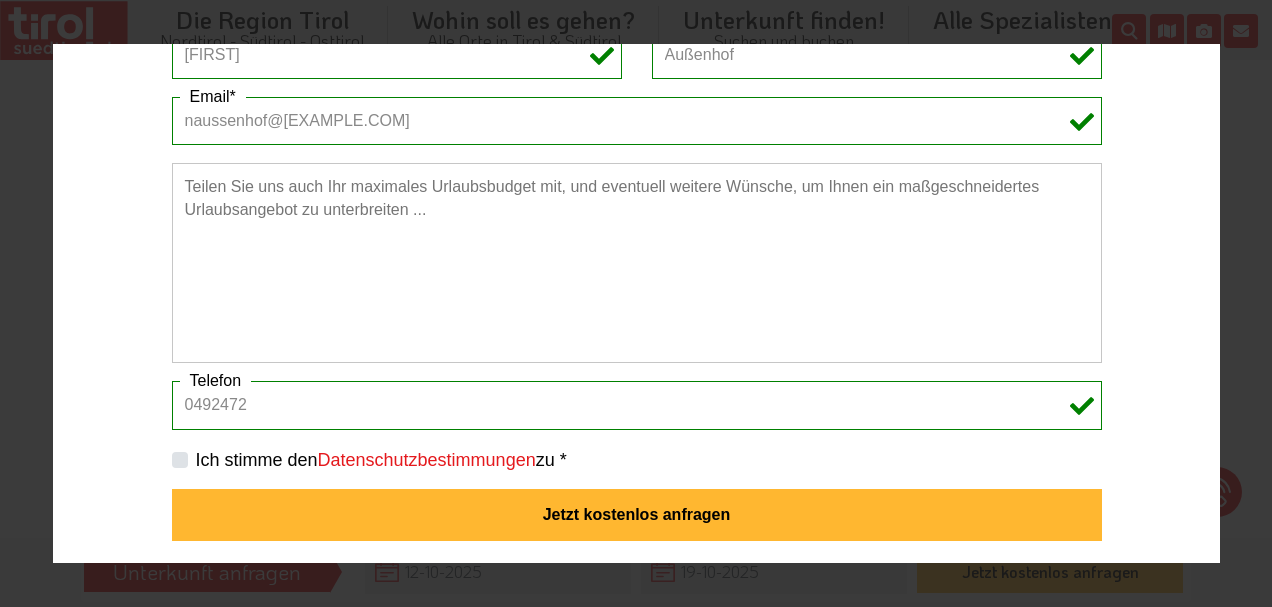 click on "Ich stimme den  Datenschutzbestimmungen  zu *" at bounding box center (380, 460) 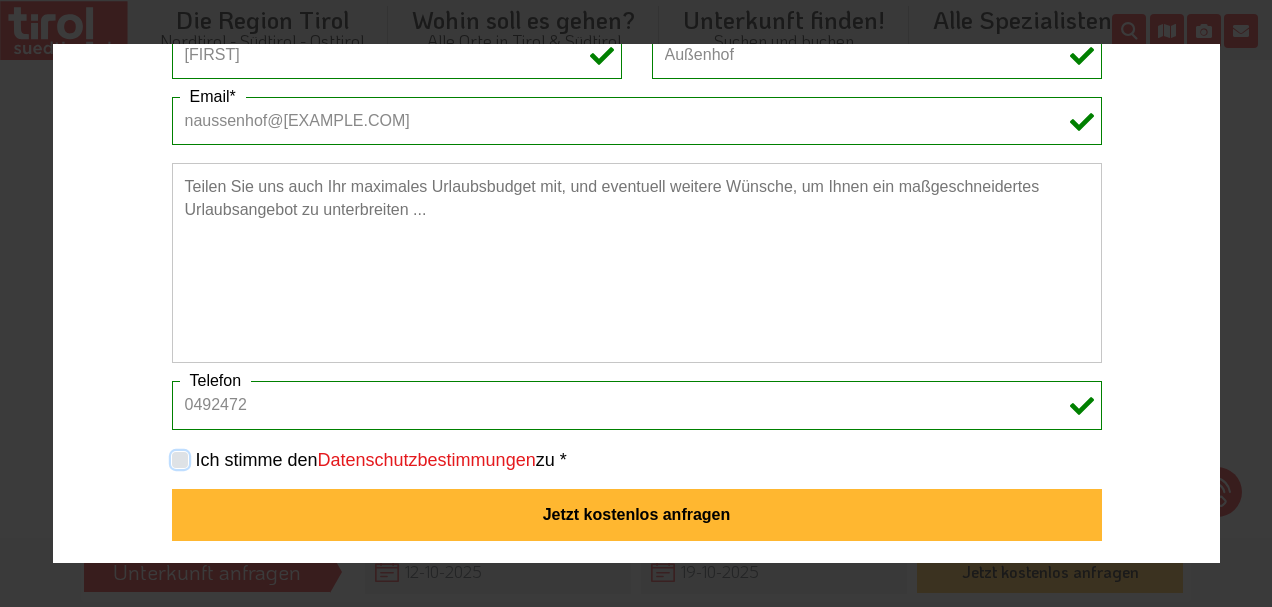 checkbox on "true" 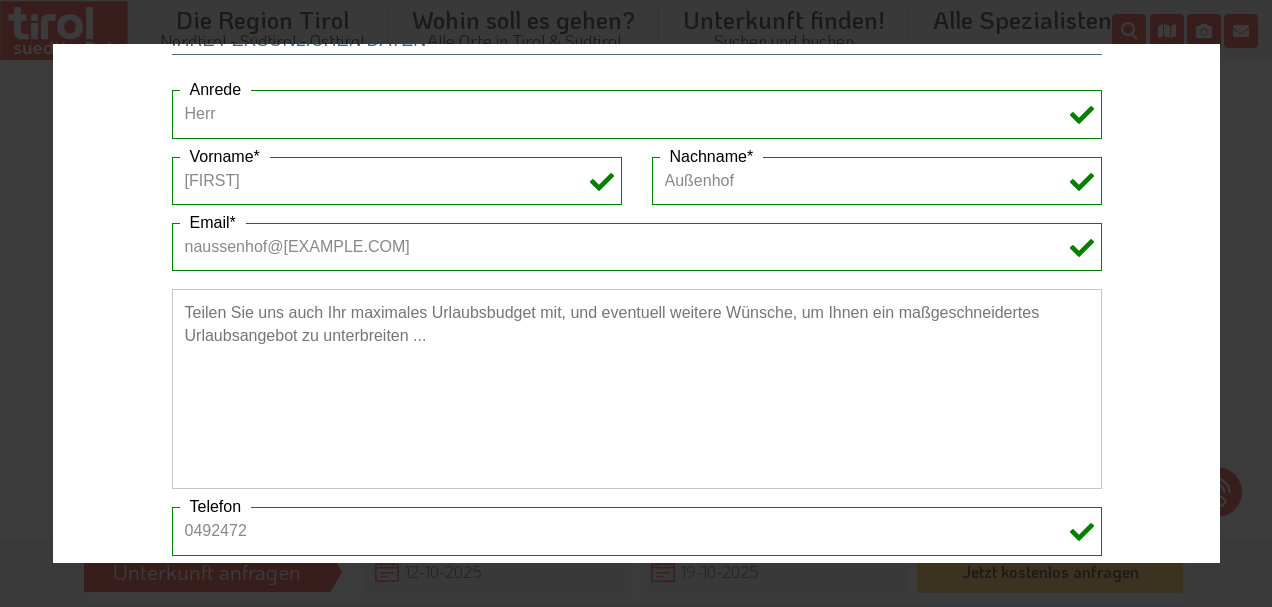scroll, scrollTop: 612, scrollLeft: 0, axis: vertical 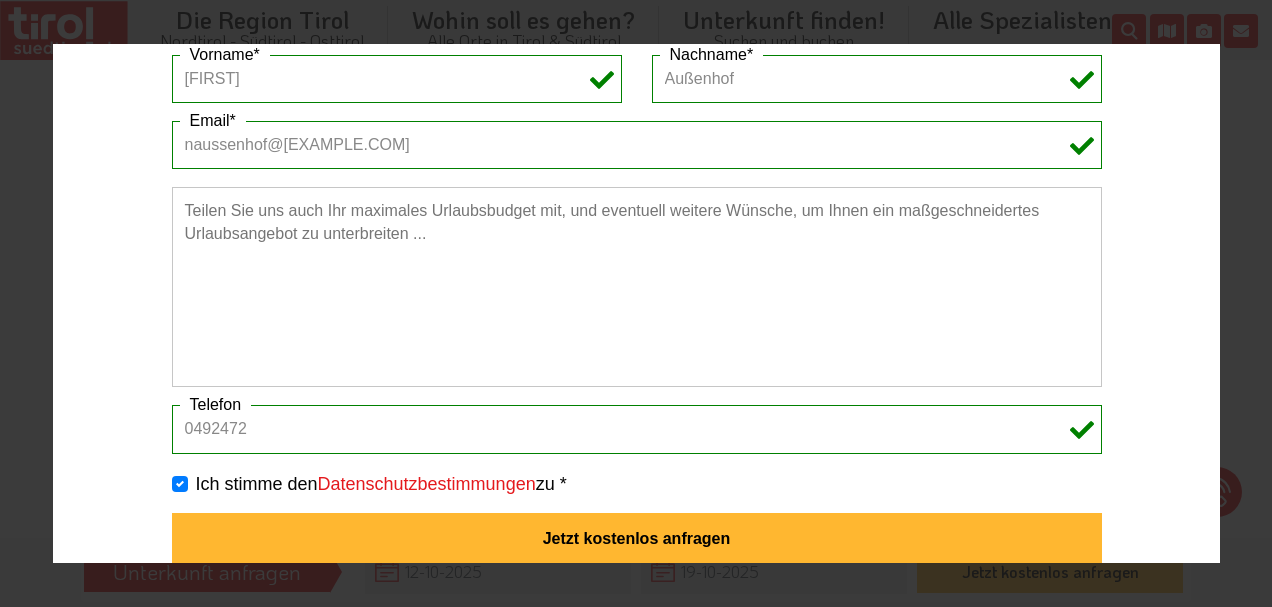 click at bounding box center [636, 287] 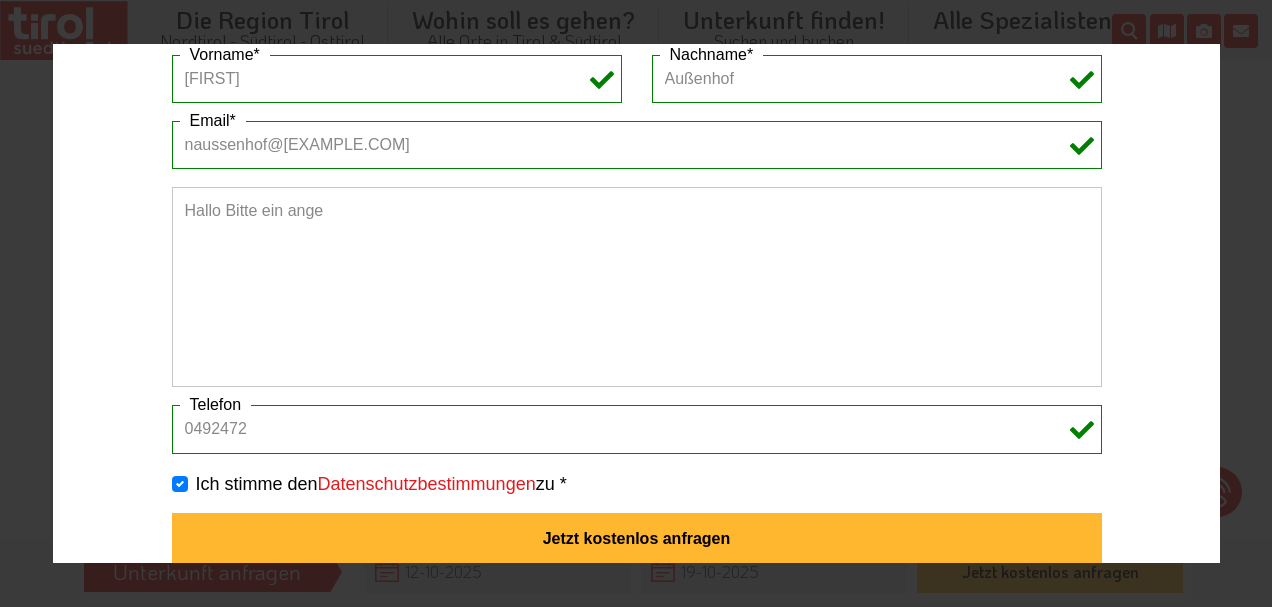 click on "Hallo Bitte ein ange" at bounding box center (636, 287) 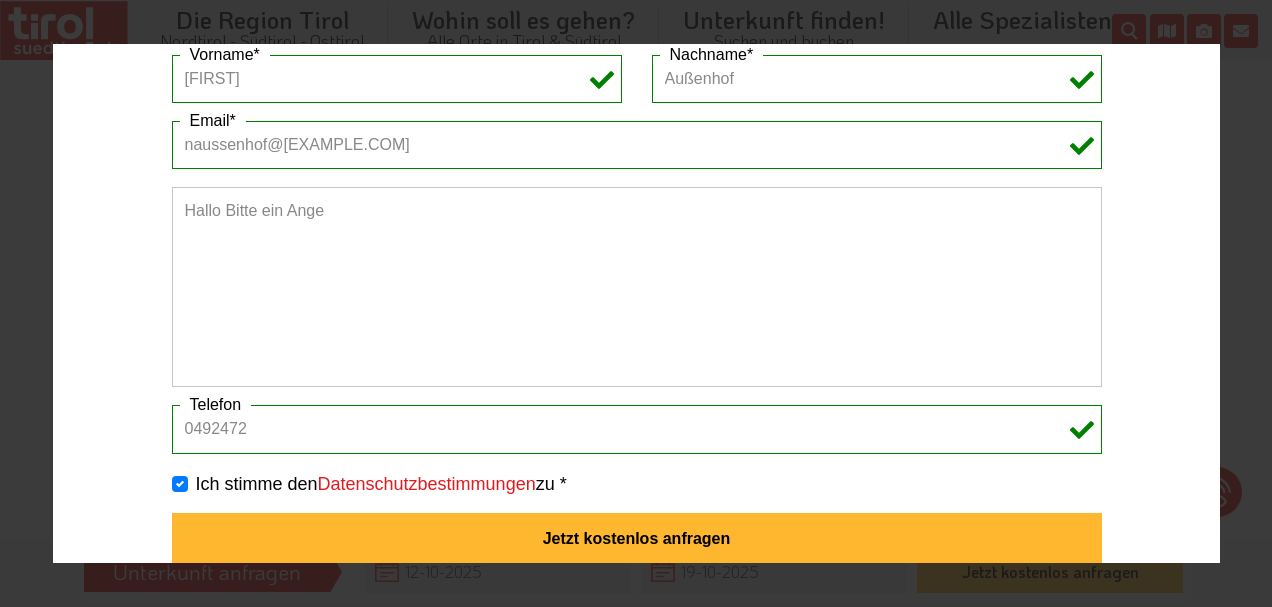 click on "Hallo Bitte ein Ange" at bounding box center (636, 287) 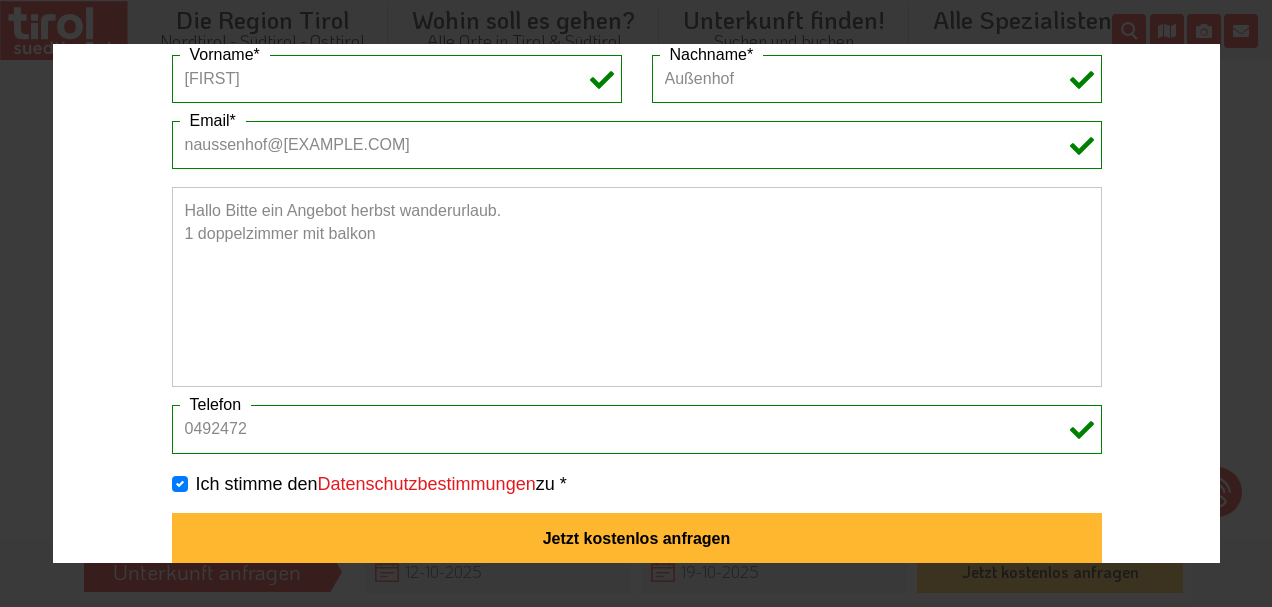 click on "Hallo Bitte ein Angebot herbst wanderurlaub.
1 doppelzimmer mit balkon" at bounding box center [636, 287] 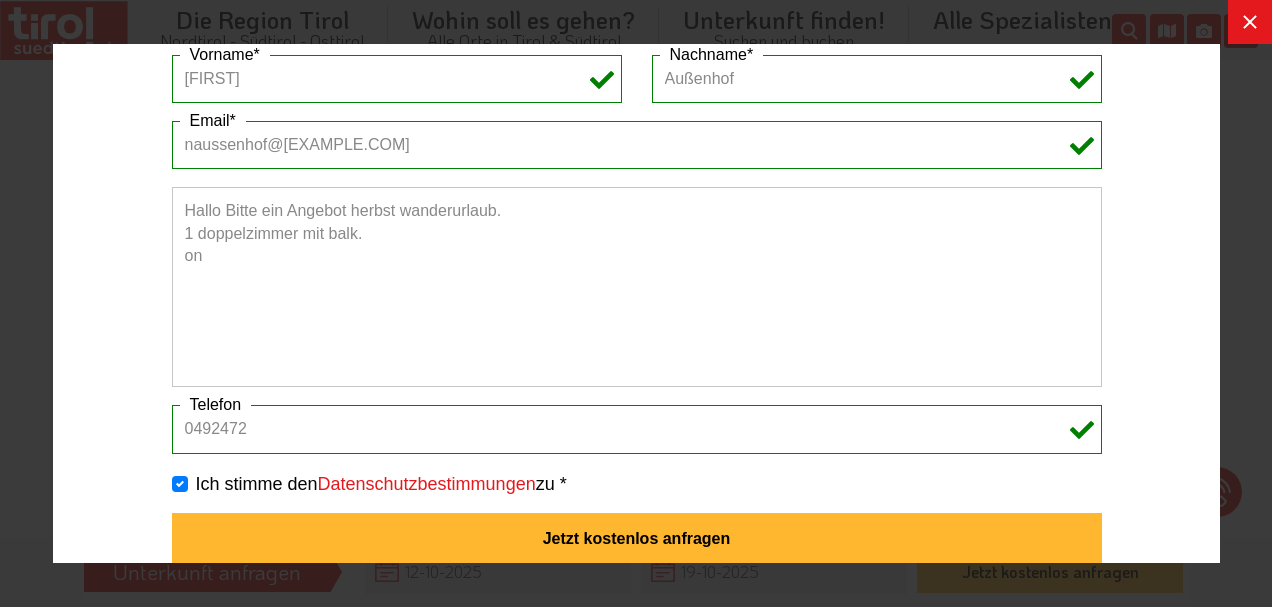 click on "Hallo Bitte ein Angebot herbst wanderurlaub.
1 doppelzimmer mit balk.
on" at bounding box center [636, 287] 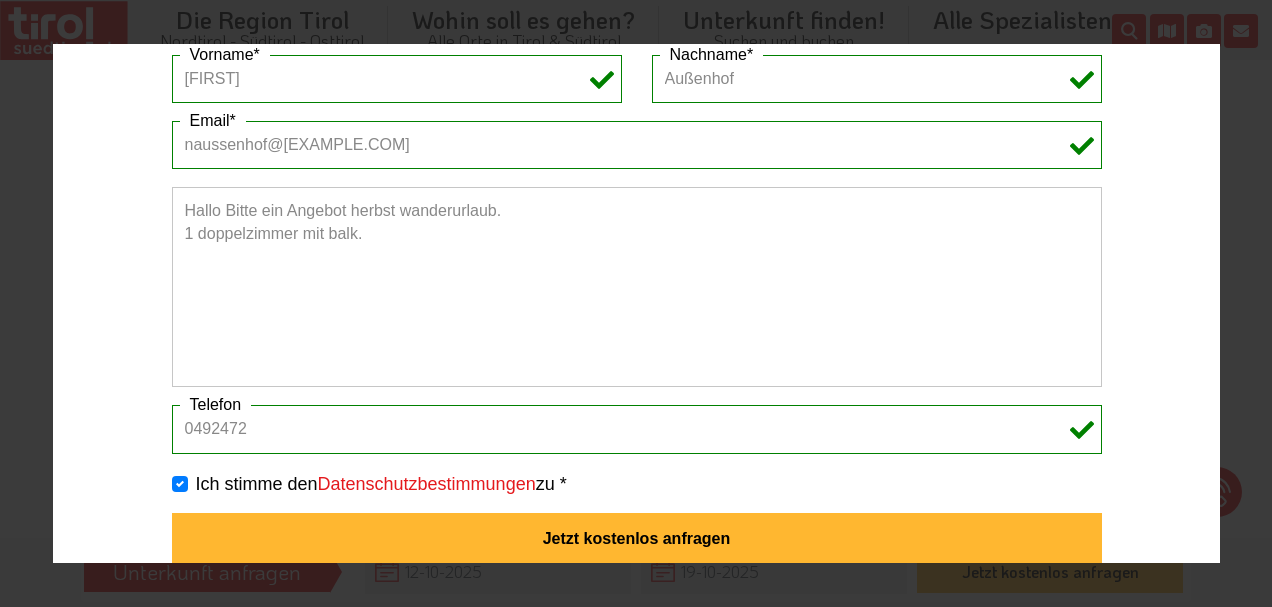 click on "Hallo Bitte ein Angebot herbst wanderurlaub.
1 doppelzimmer mit balk." at bounding box center [636, 287] 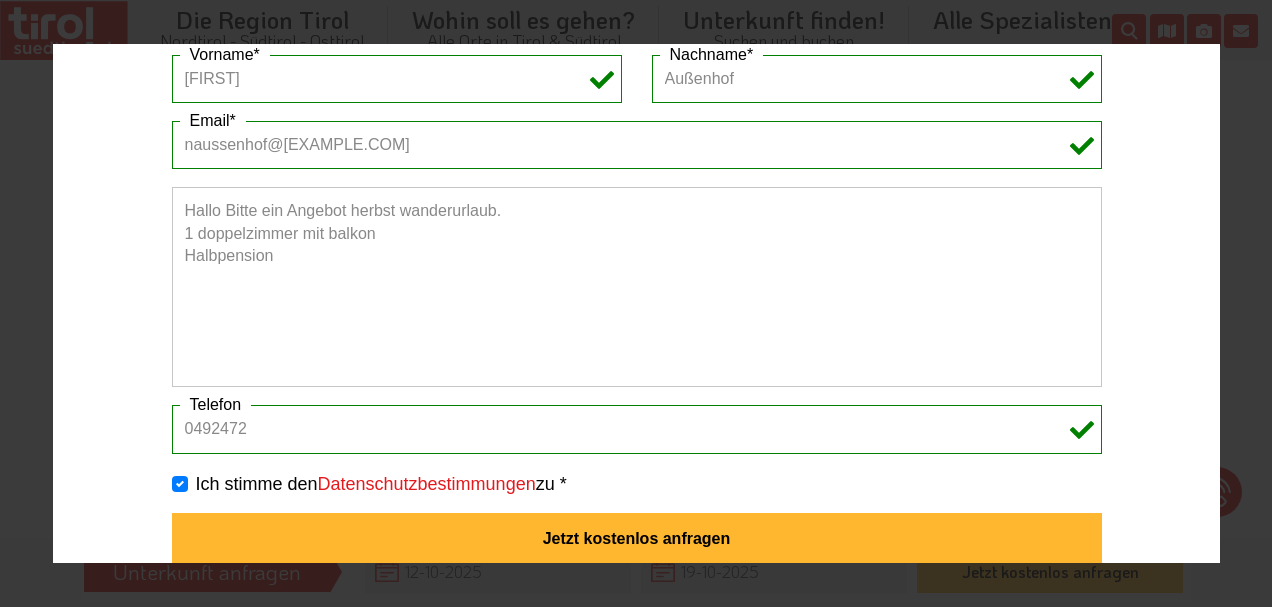 click on "Hallo Bitte ein Angebot herbst wanderurlaub.
1 doppelzimmer mit balkon
Halbpension" at bounding box center (636, 287) 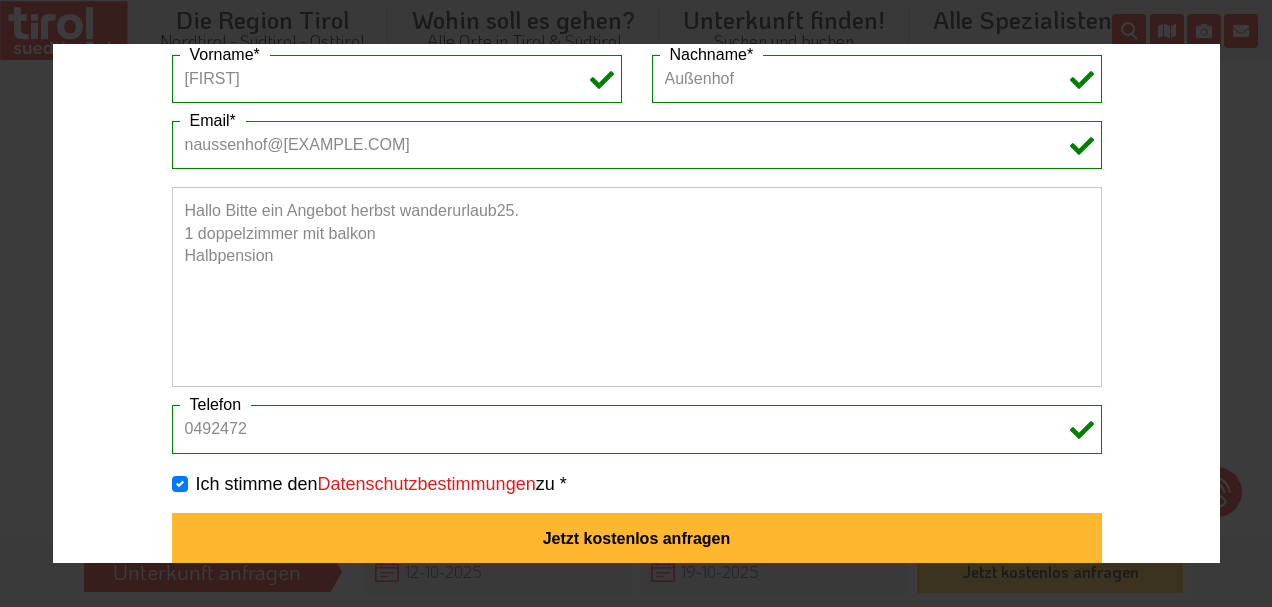 click on "Hallo Bitte ein Angebot herbst wanderurlaub25.
1 doppelzimmer mit balkon
Halbpension" at bounding box center (636, 287) 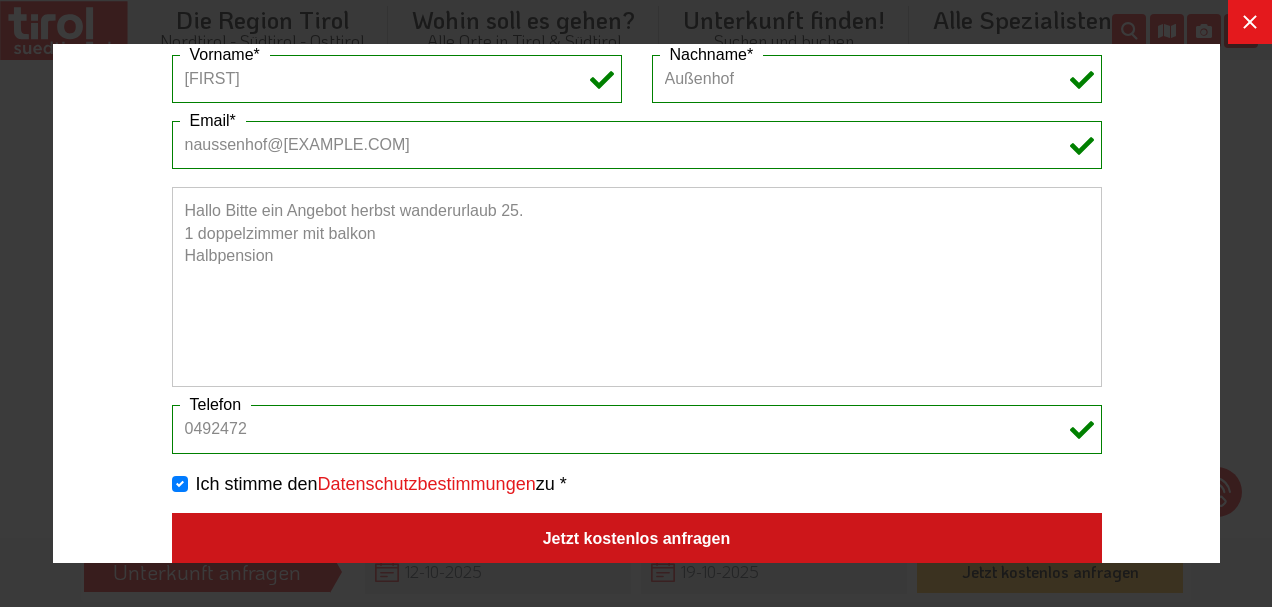 type on "Hallo Bitte ein Angebot herbst wanderurlaub 25.
1 doppelzimmer mit balkon
Halbpension" 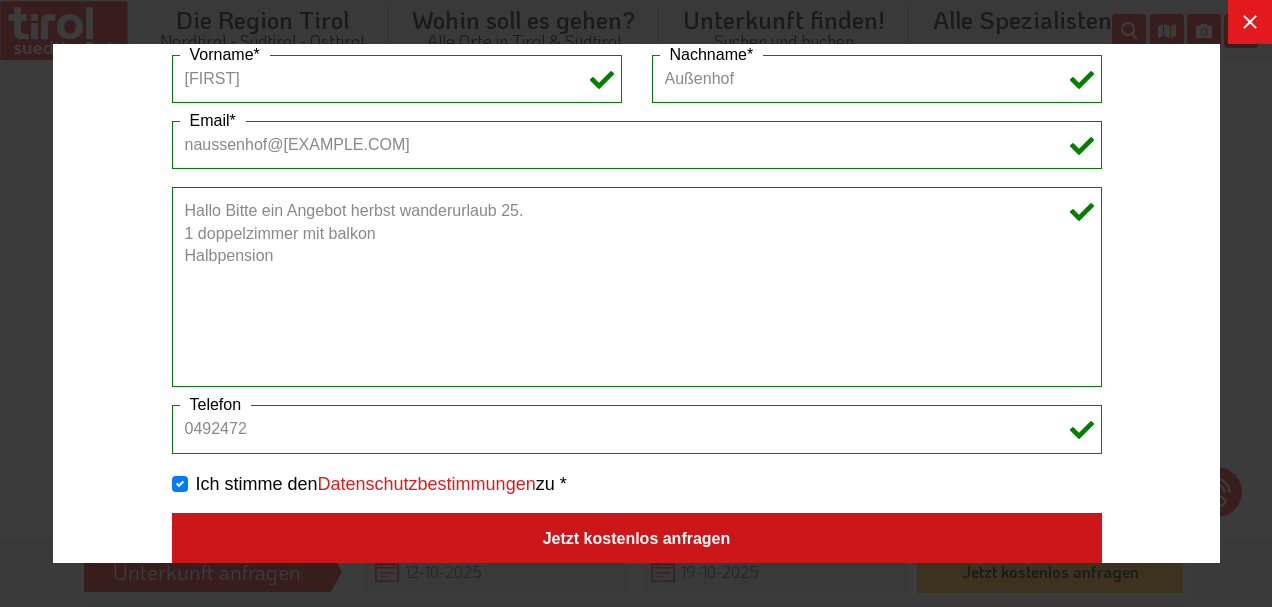 click on "Jetzt kostenlos anfragen" at bounding box center (636, 539) 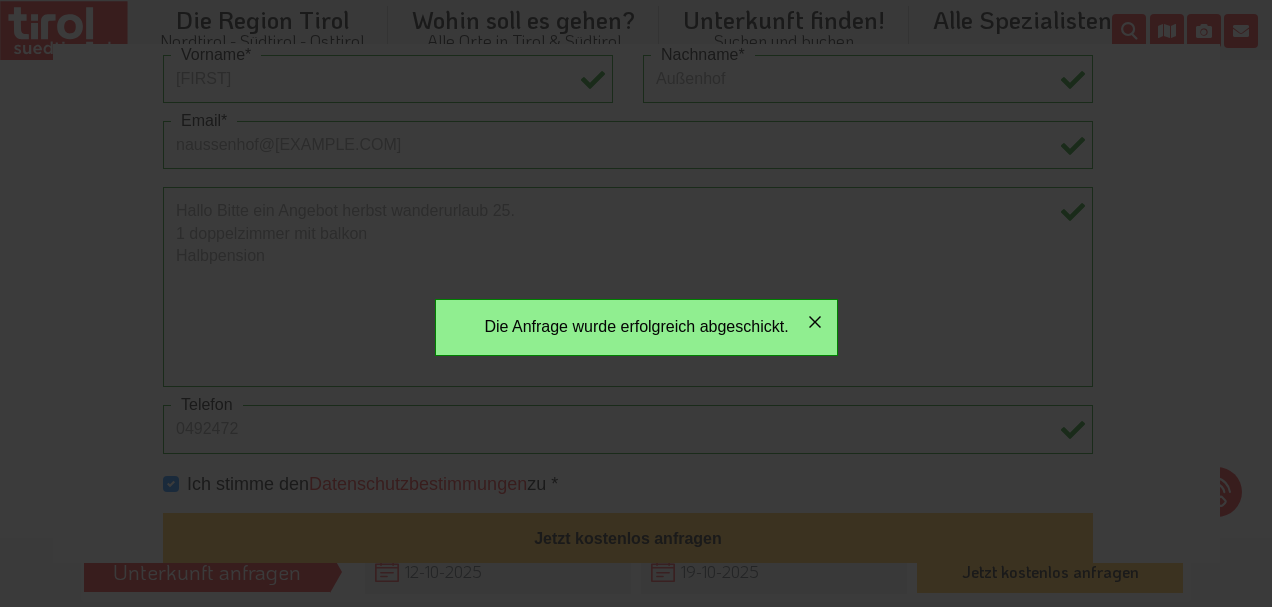 click 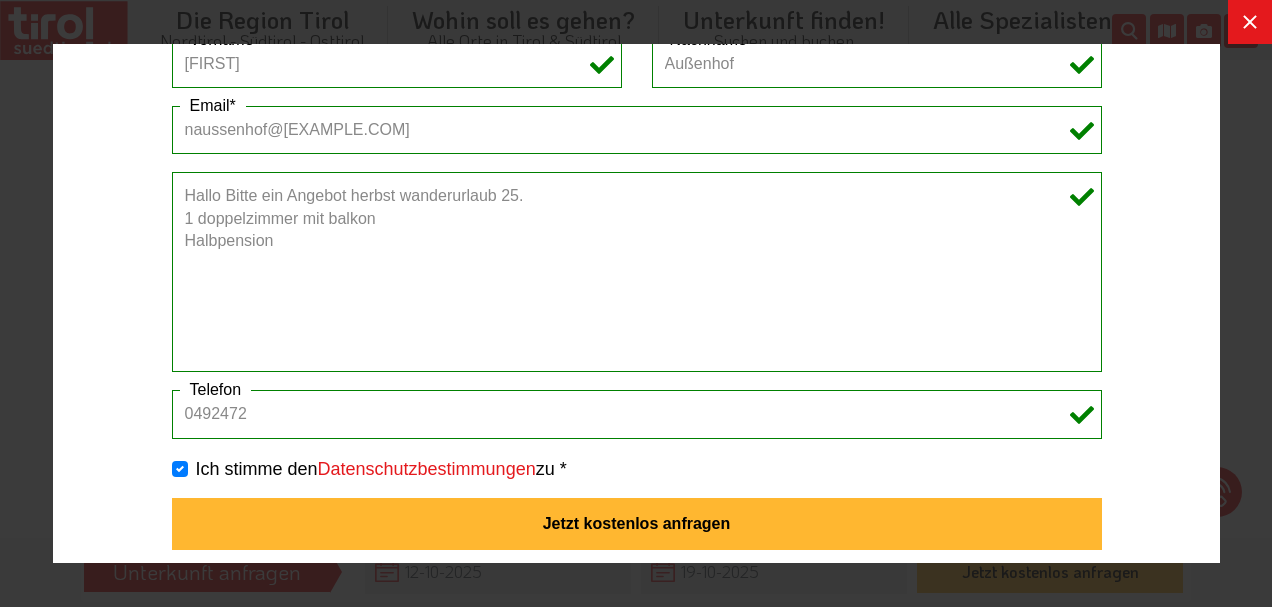 scroll, scrollTop: 636, scrollLeft: 0, axis: vertical 